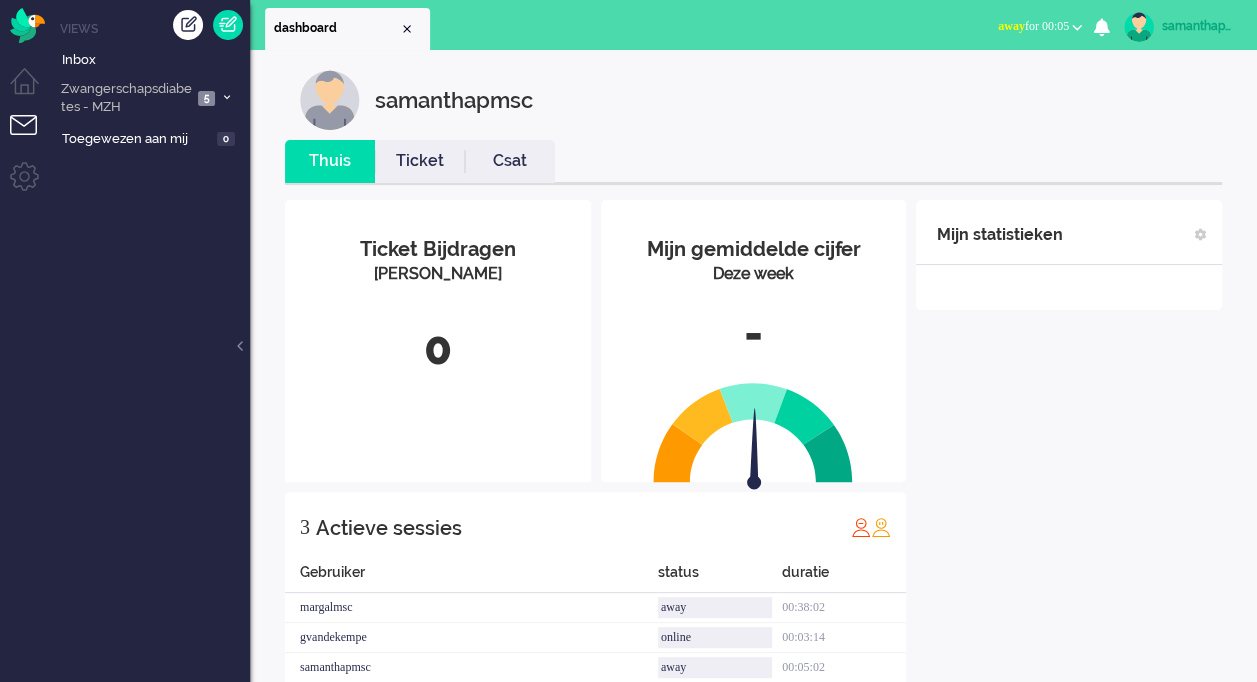 scroll, scrollTop: 55, scrollLeft: 0, axis: vertical 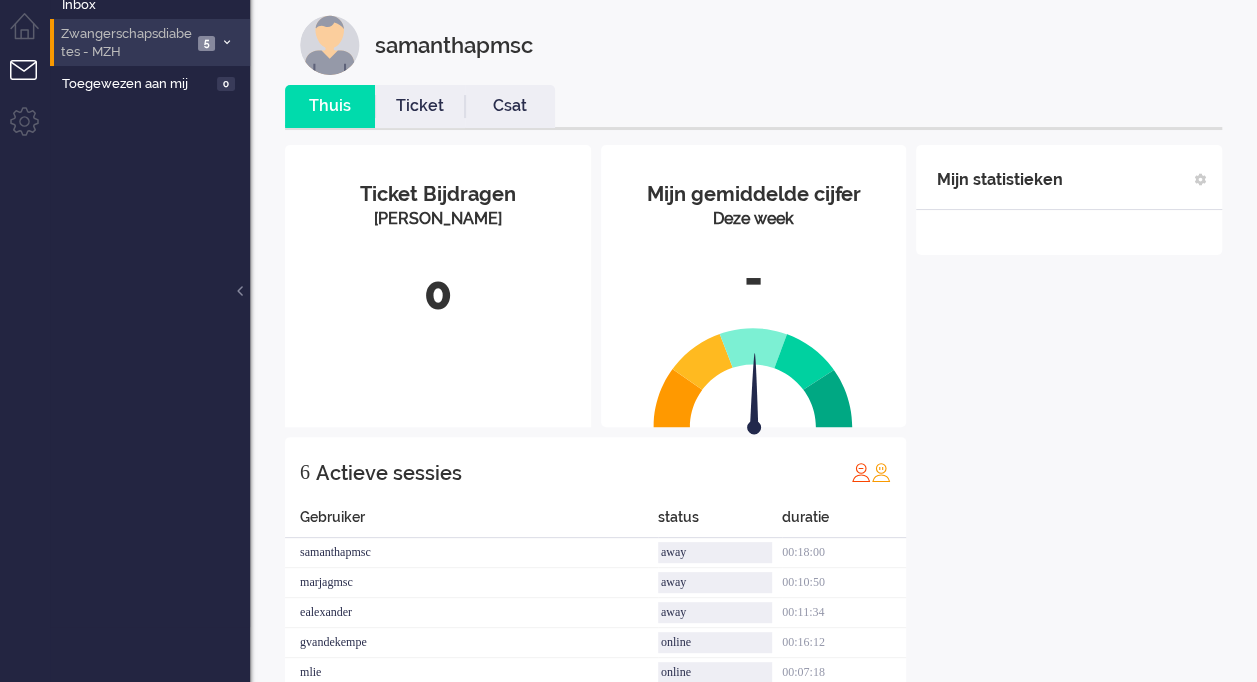 click on "Zwangerschapsdiabetes - MZH" at bounding box center [125, 43] 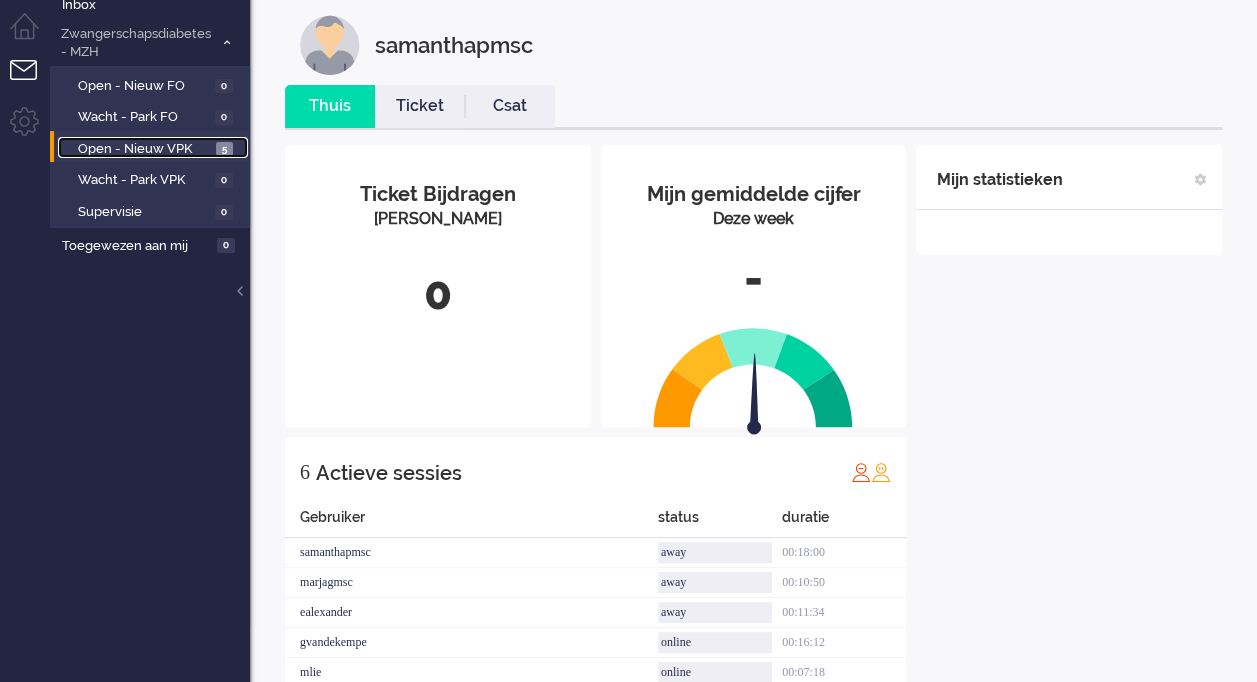 click on "Open - Nieuw VPK" at bounding box center (144, 149) 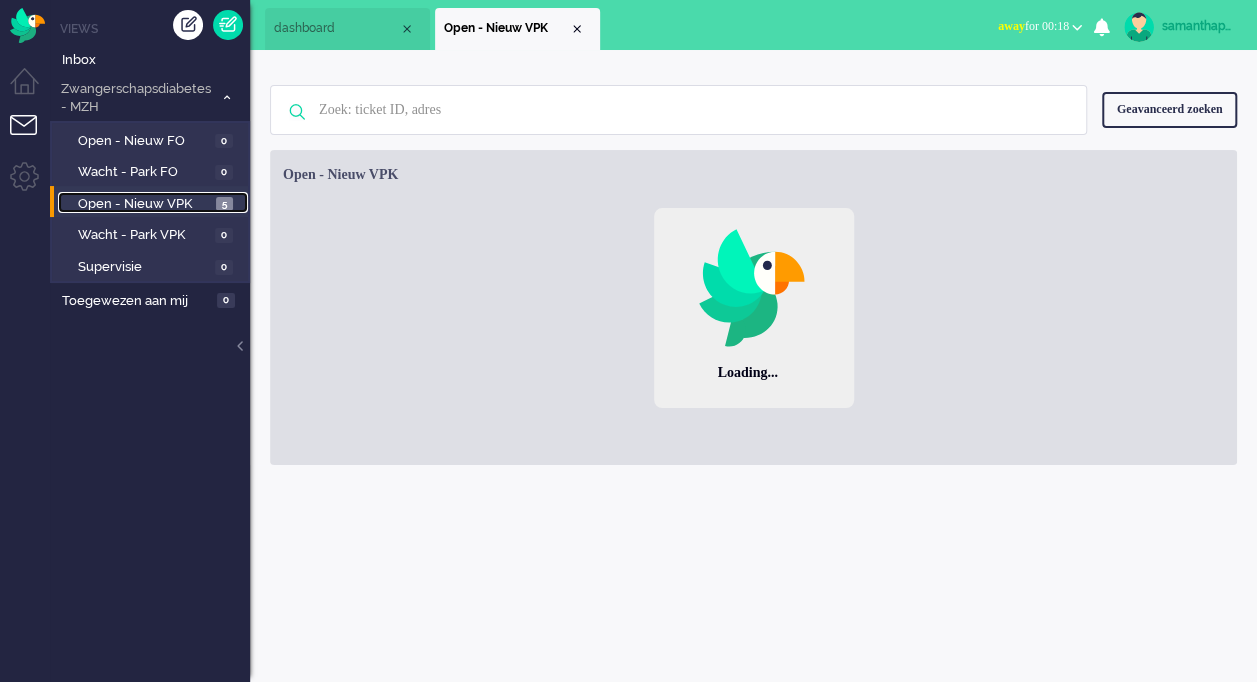 scroll, scrollTop: 0, scrollLeft: 0, axis: both 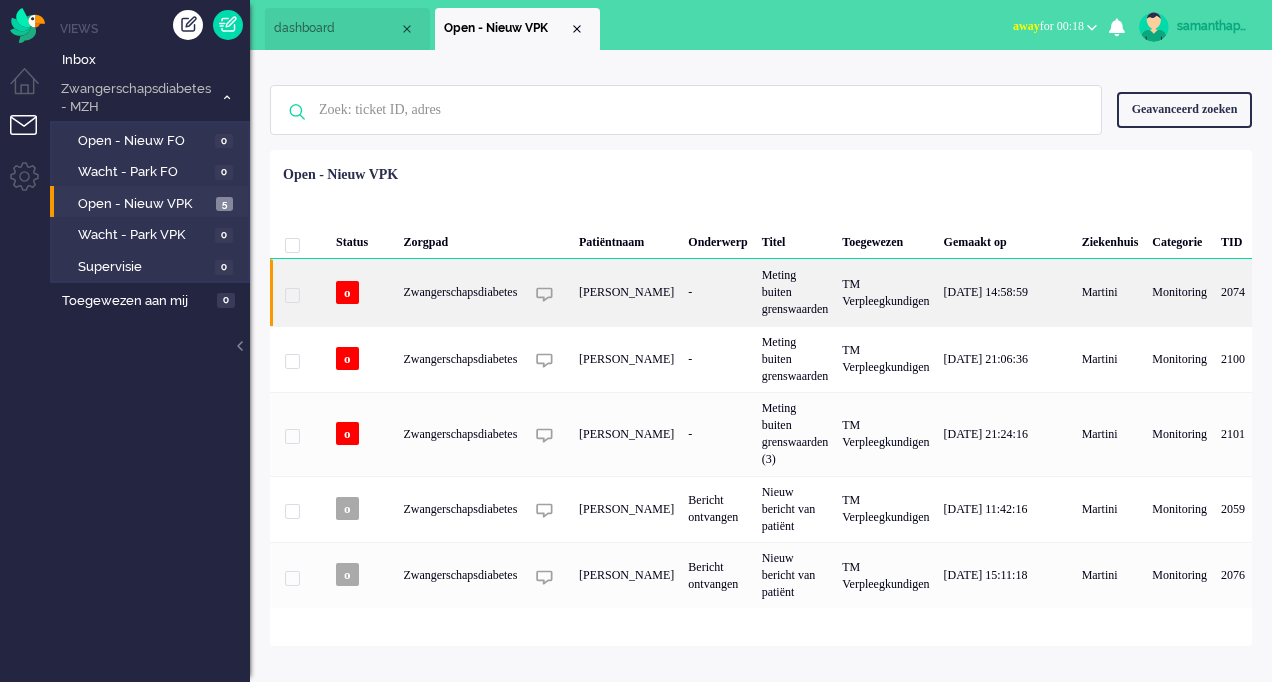 click on "Zwangerschapsdiabetes" 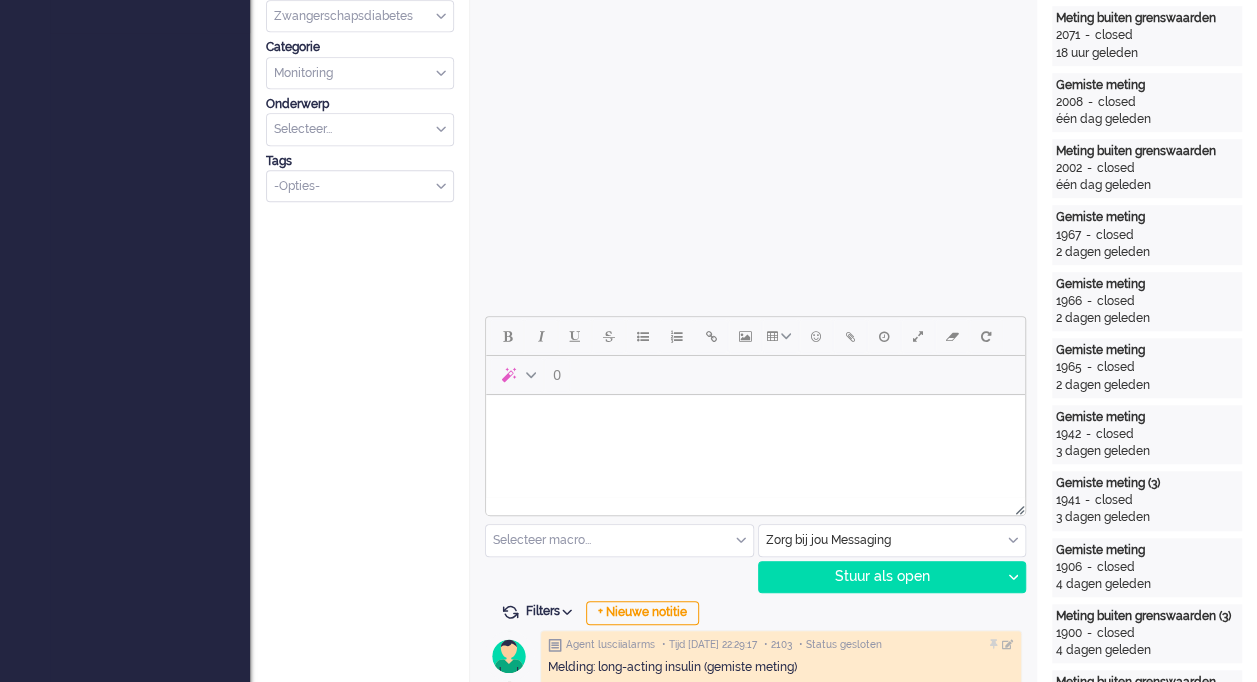 scroll, scrollTop: 0, scrollLeft: 0, axis: both 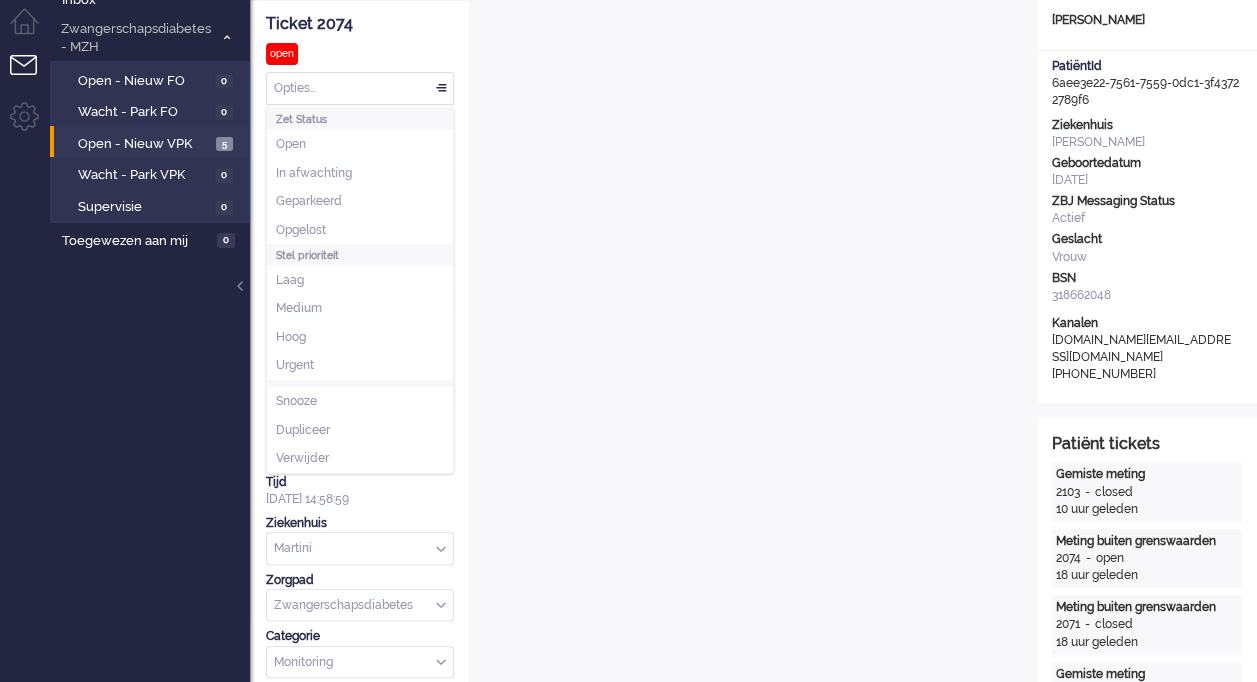 click on "Opties..." at bounding box center [360, 88] 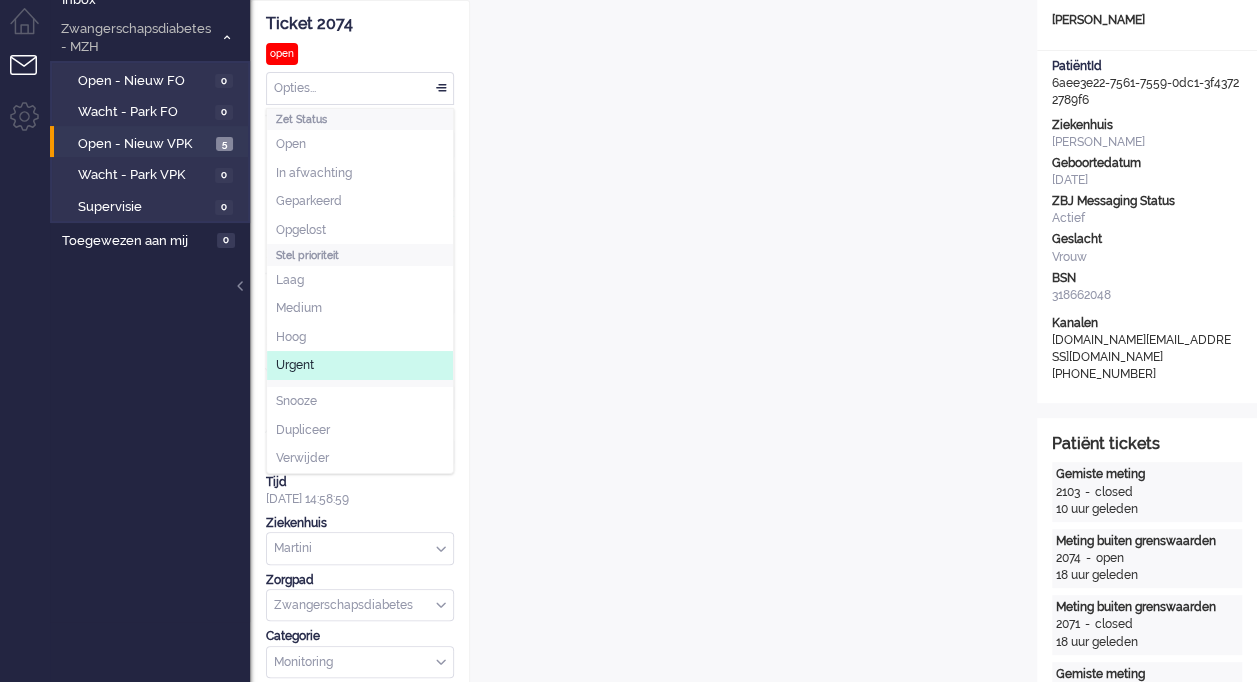 click on "Opties..." at bounding box center [360, 88] 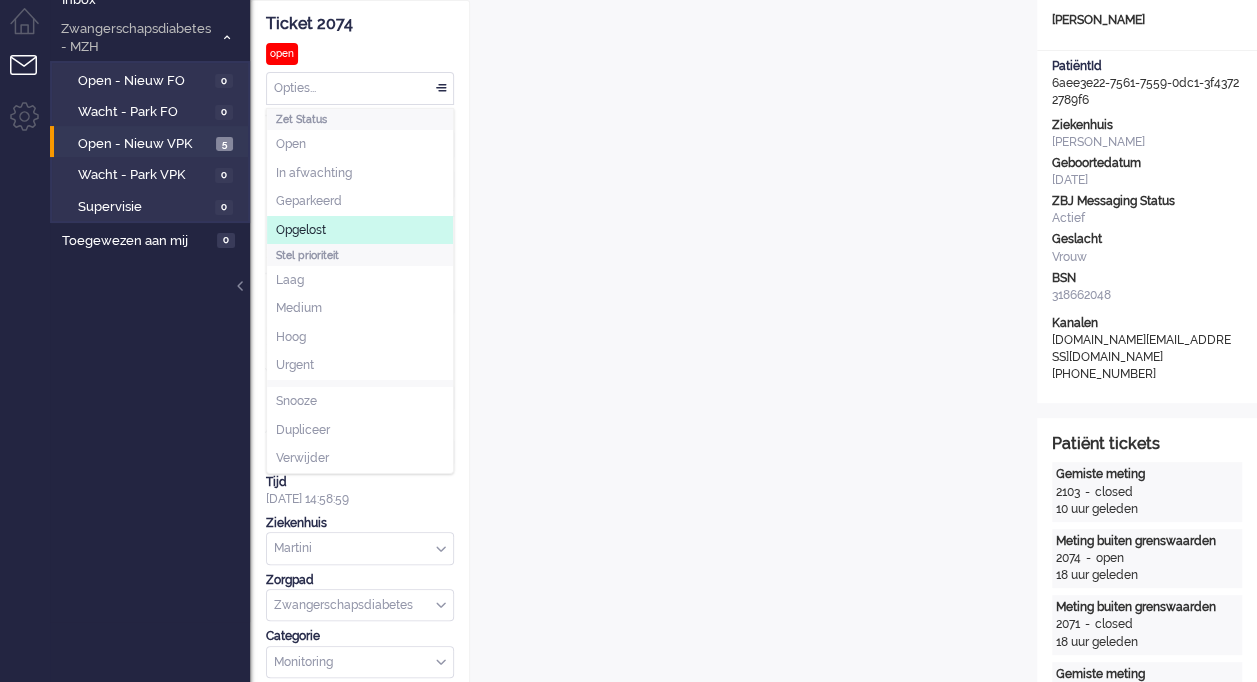 click on "Opgelost" 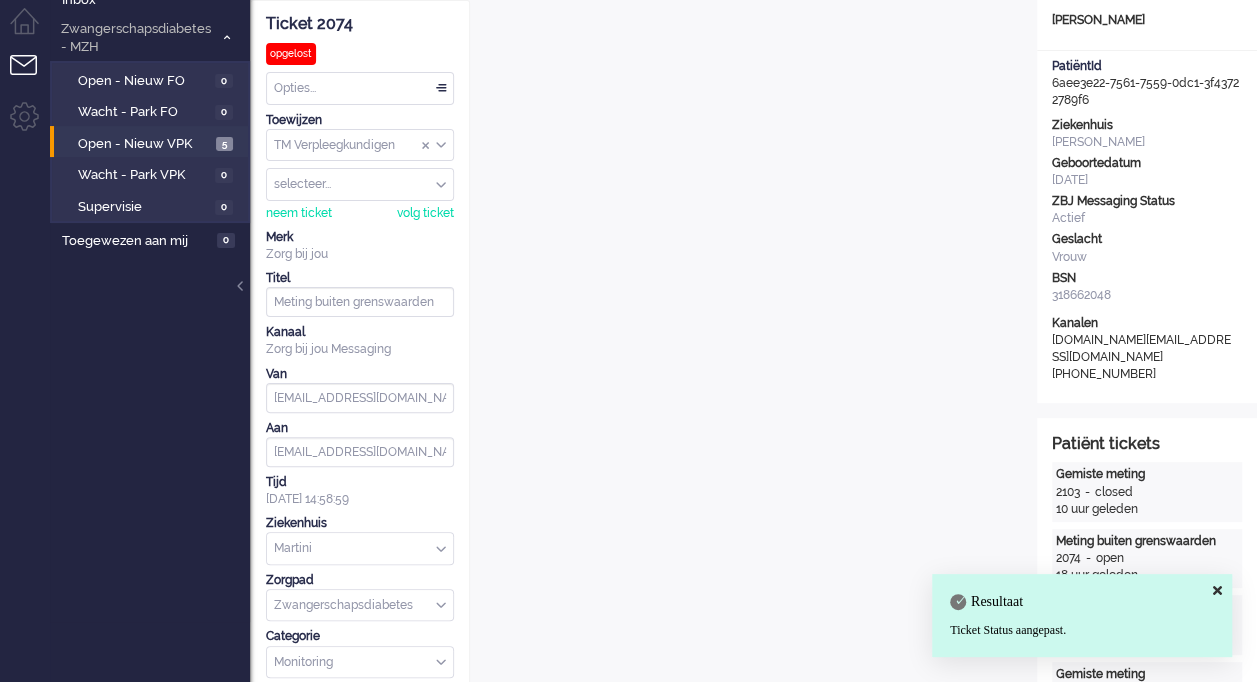 click on "Resultaat Ticket Status aangepast." at bounding box center (1082, 615) 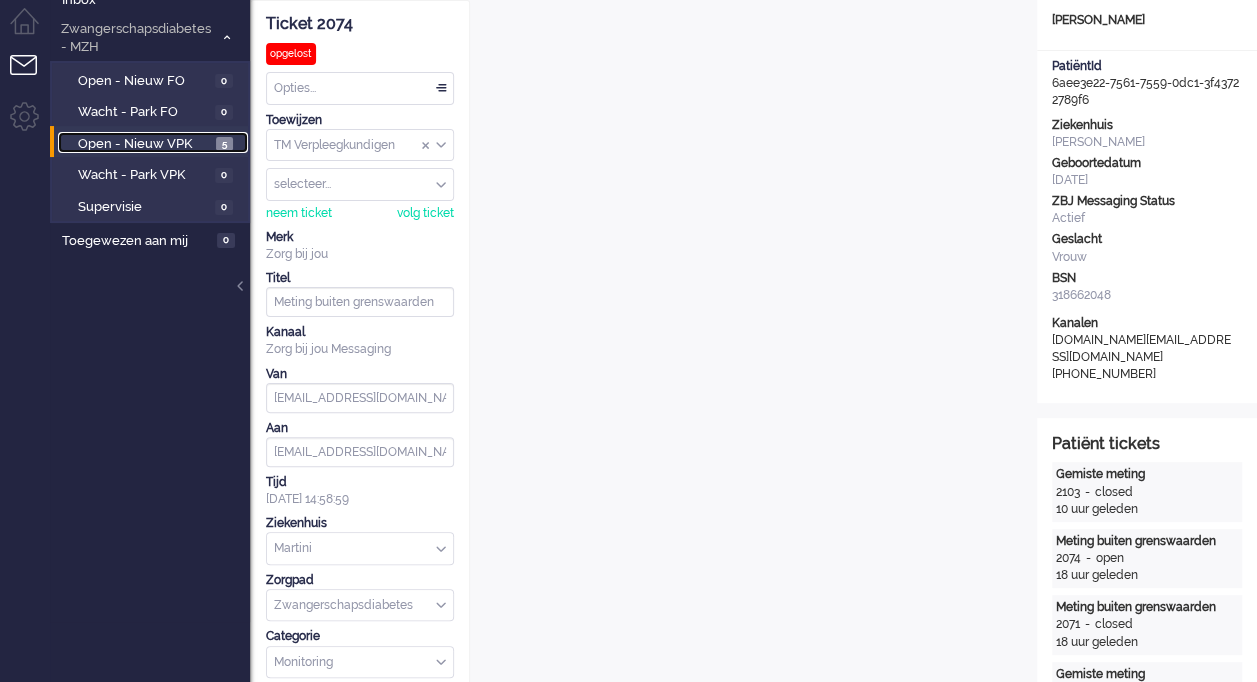 click on "Open - Nieuw VPK" at bounding box center (144, 144) 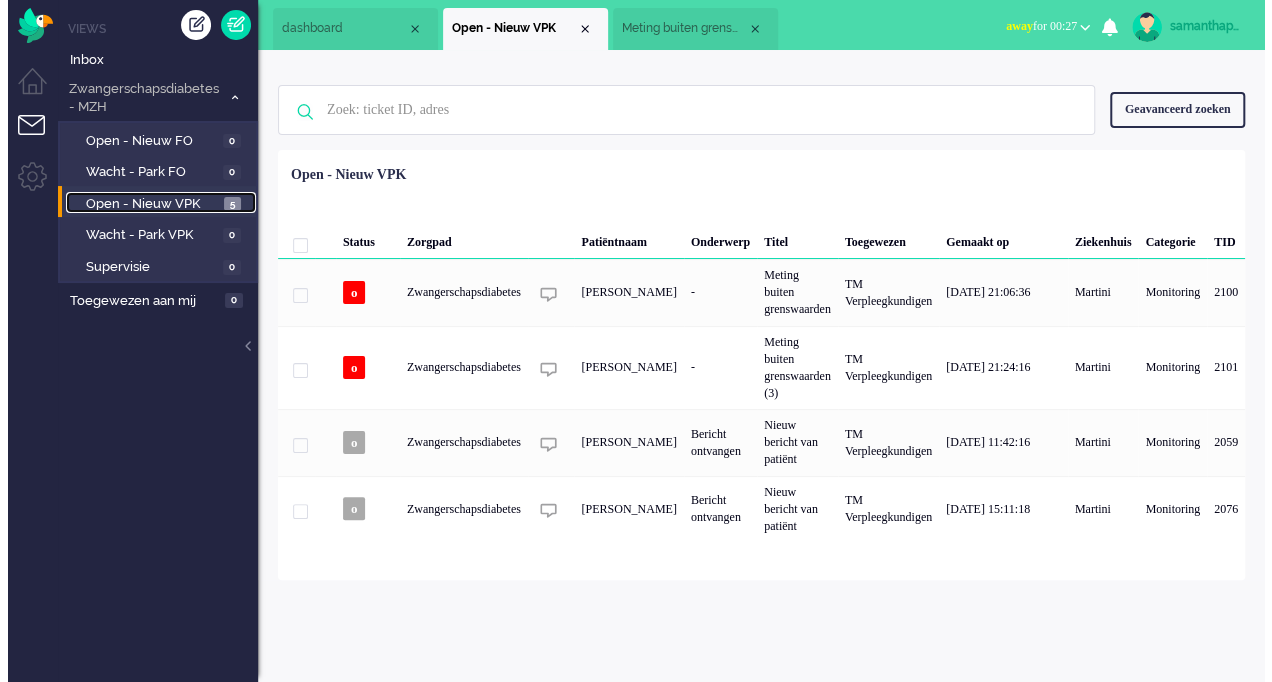 scroll, scrollTop: 0, scrollLeft: 0, axis: both 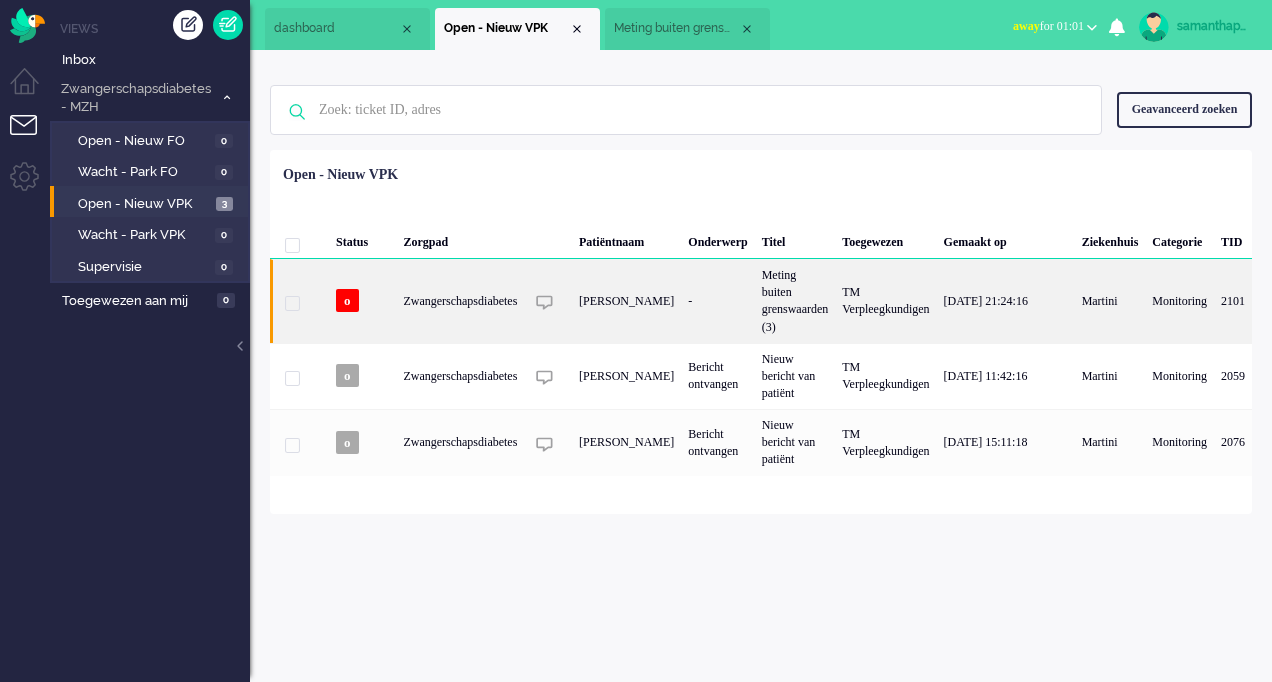 click on "Zwangerschapsdiabetes" 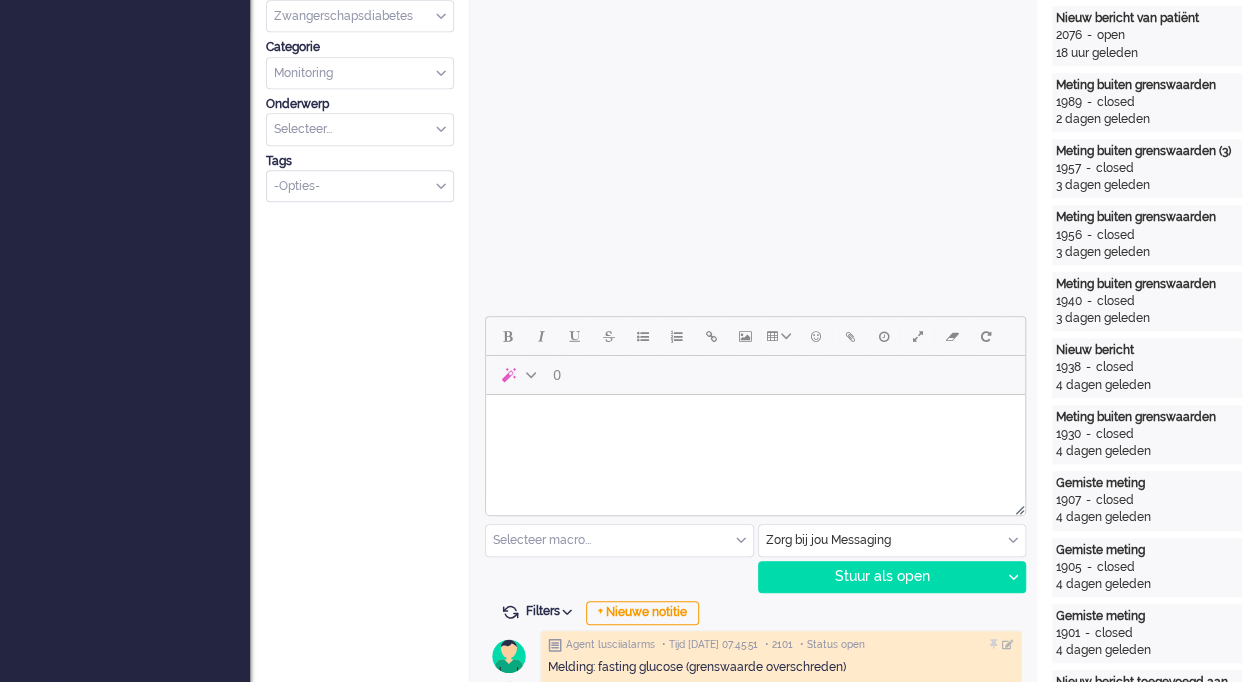 scroll, scrollTop: 0, scrollLeft: 0, axis: both 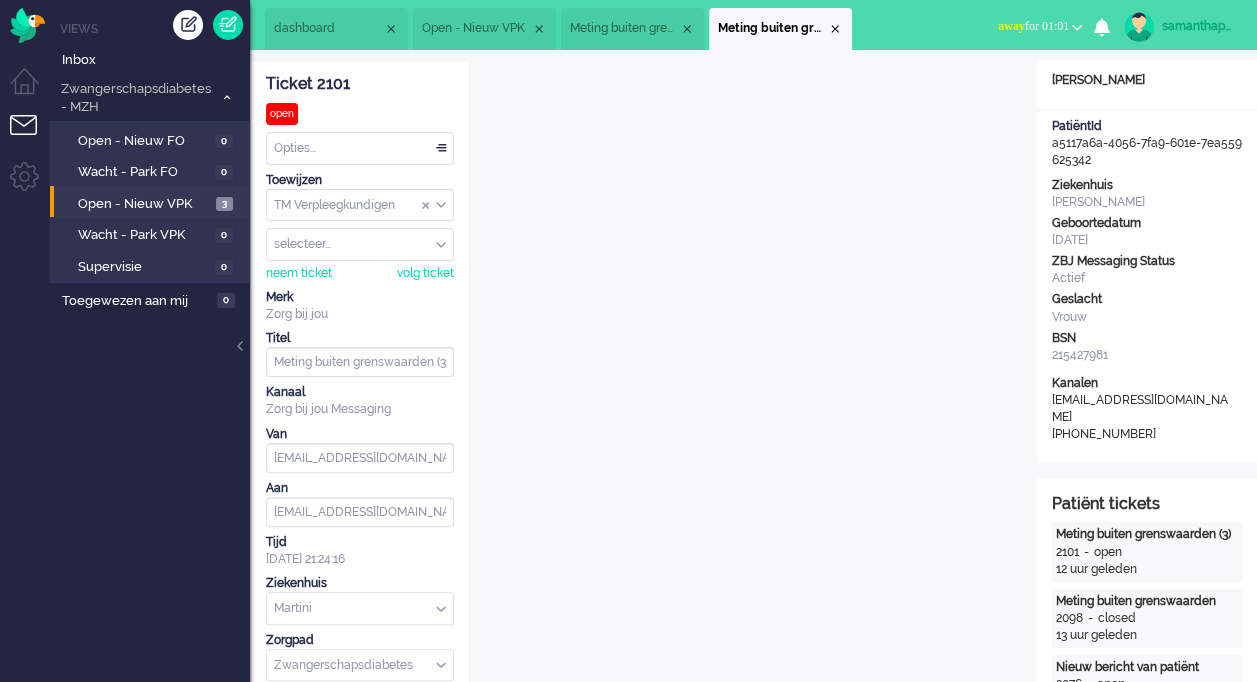 click on "Opties..." at bounding box center (360, 148) 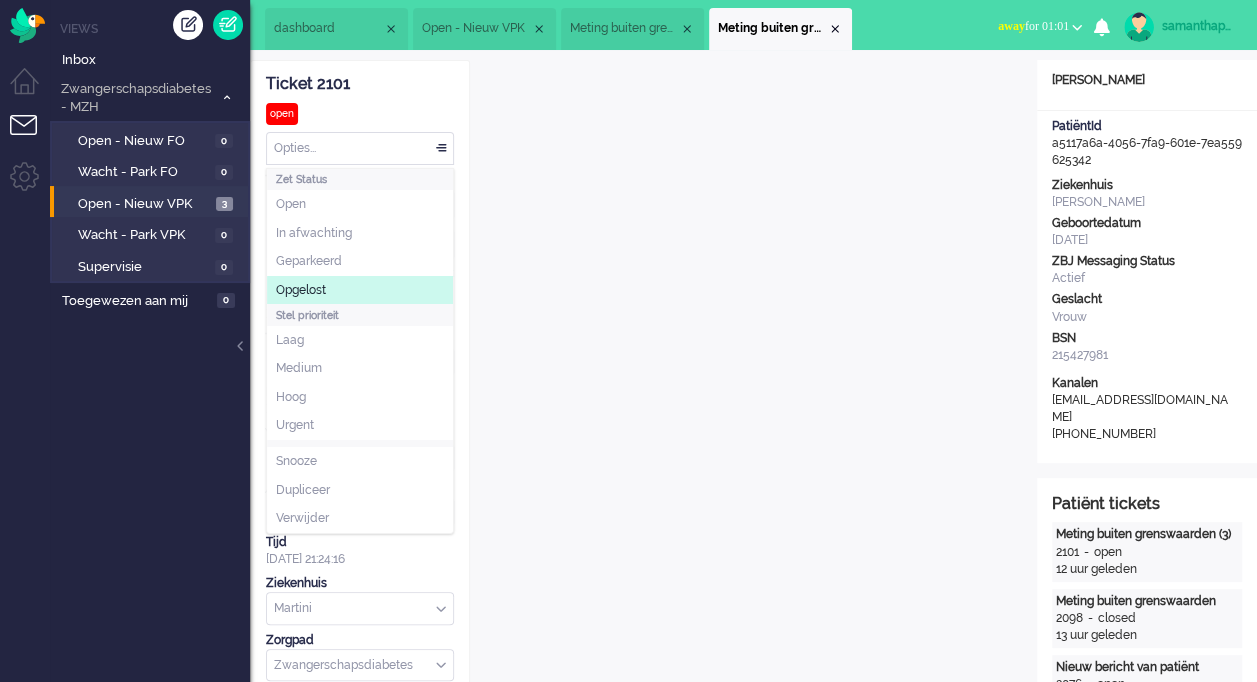click on "Opgelost" 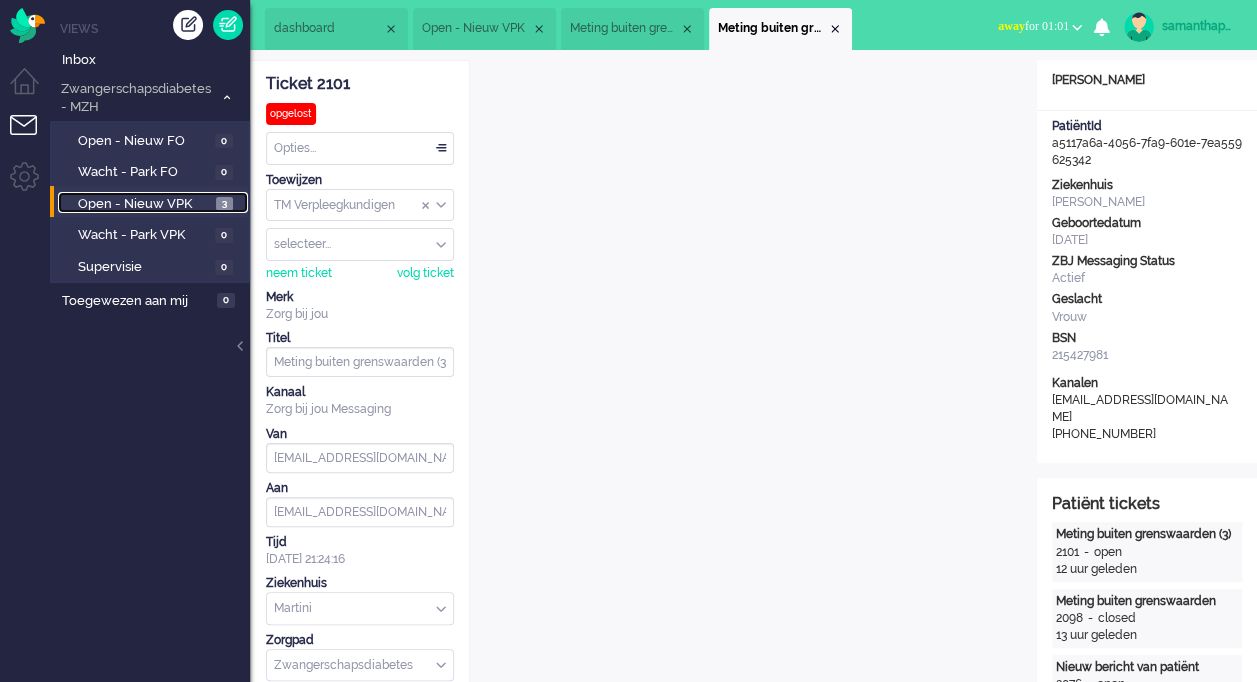click on "Open - Nieuw VPK" at bounding box center (144, 204) 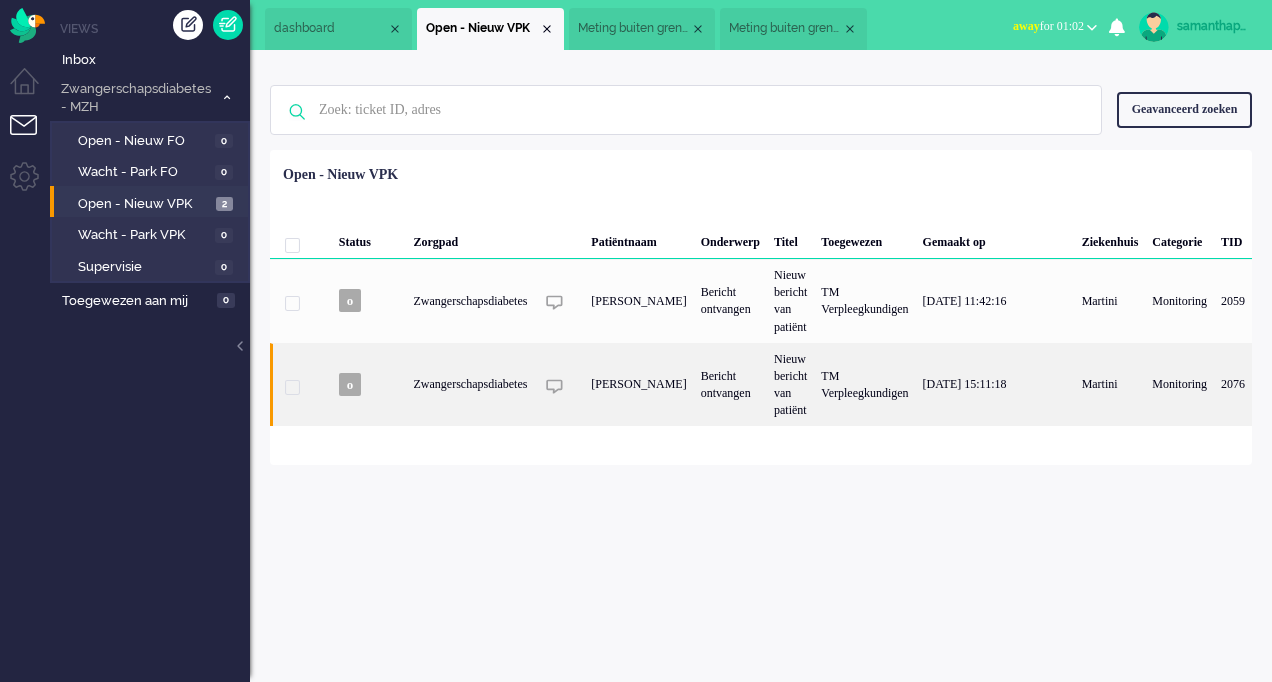click on "Zwangerschapsdiabetes" 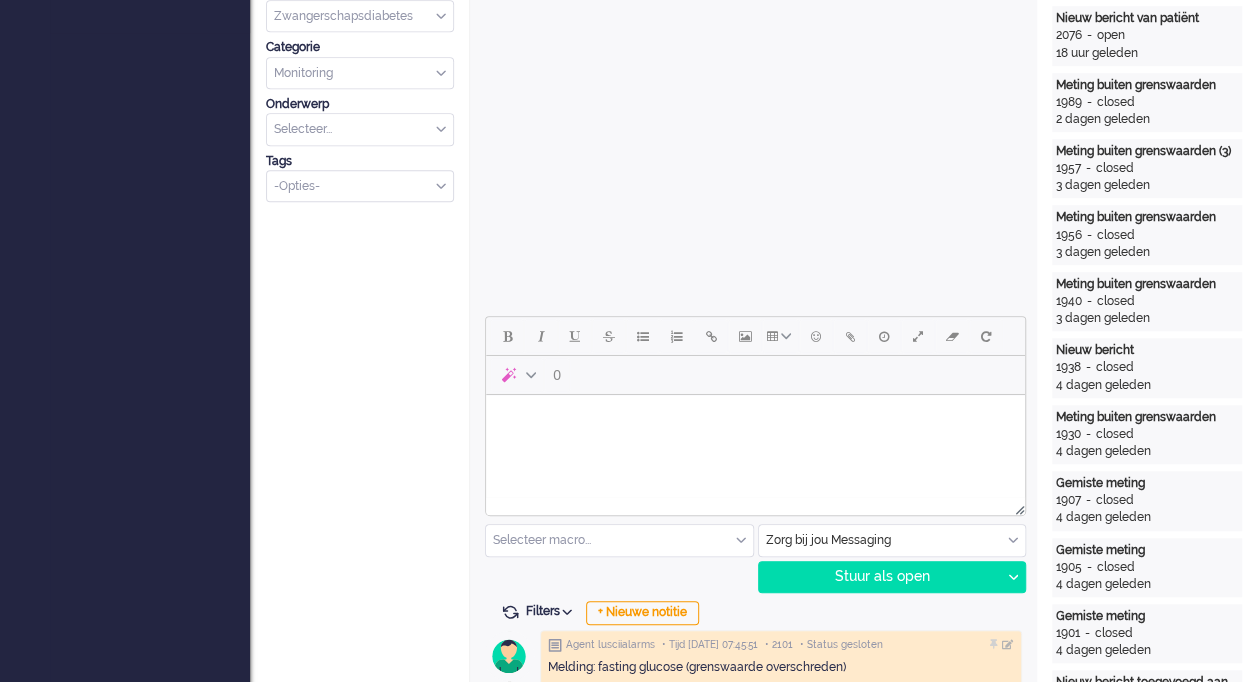 scroll, scrollTop: 0, scrollLeft: 0, axis: both 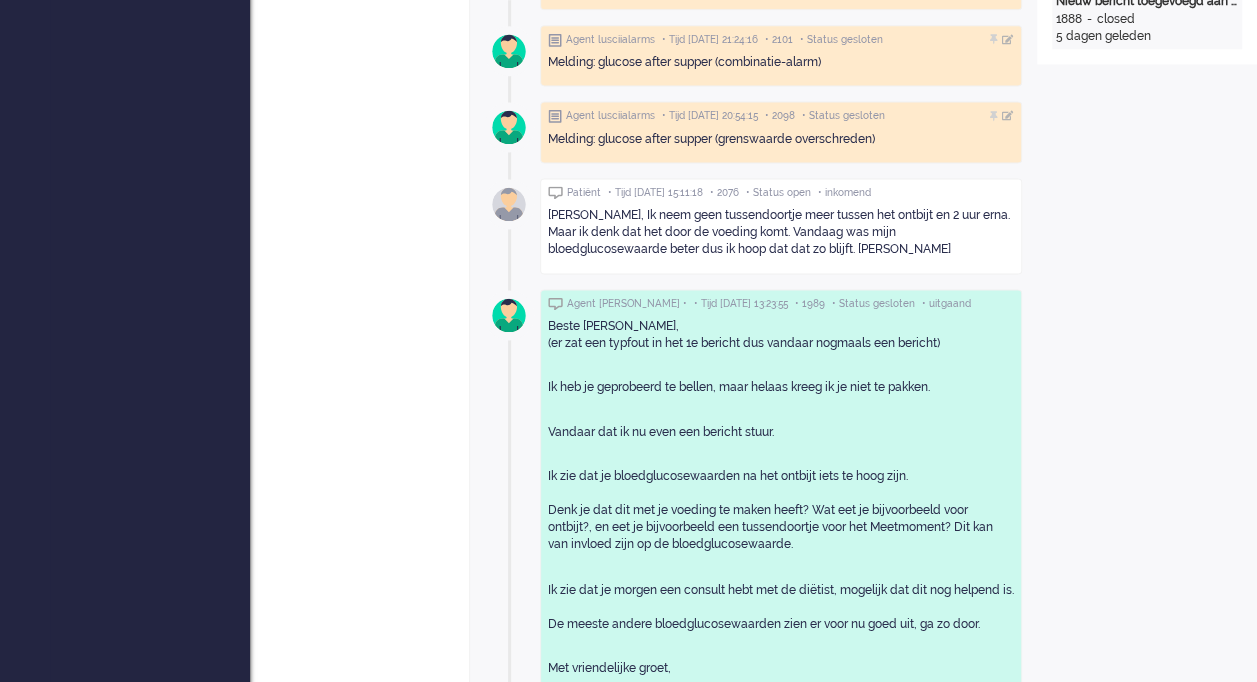 click on "Hallo Marga,
Ik neem geen tussendoortje meer tussen het ontbijt en 2 uur erna. Maar ik denk dat het door de voeding komt.
Vandaag was mijn bloedglucosewaarde beter dus ik hoop dat dat zo blijft.
Groetjes,
Vera" 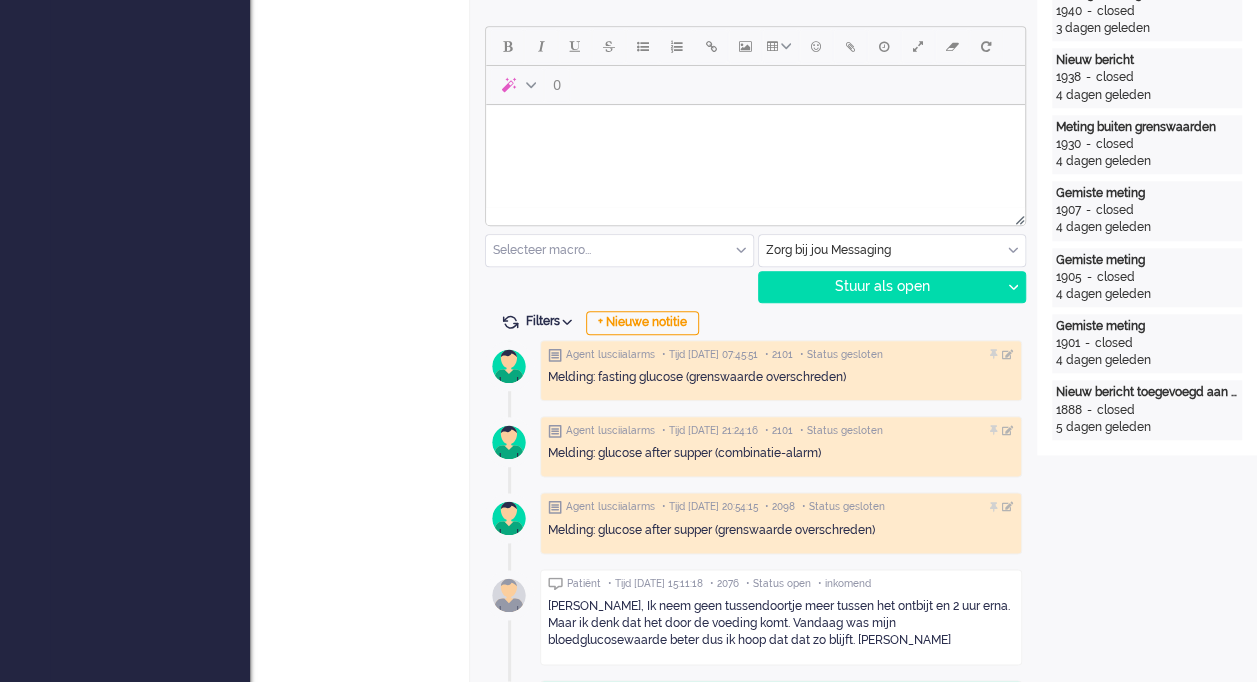scroll, scrollTop: 930, scrollLeft: 0, axis: vertical 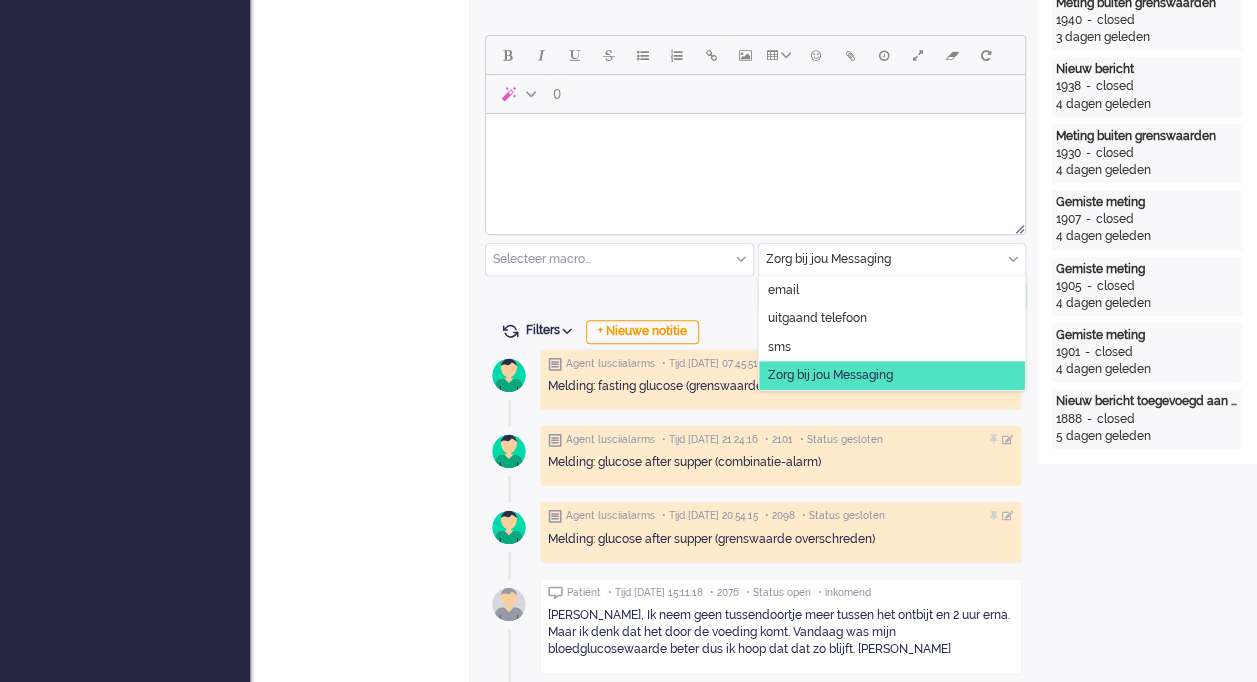 click on "Zorg bij jou Messaging" at bounding box center (892, 259) 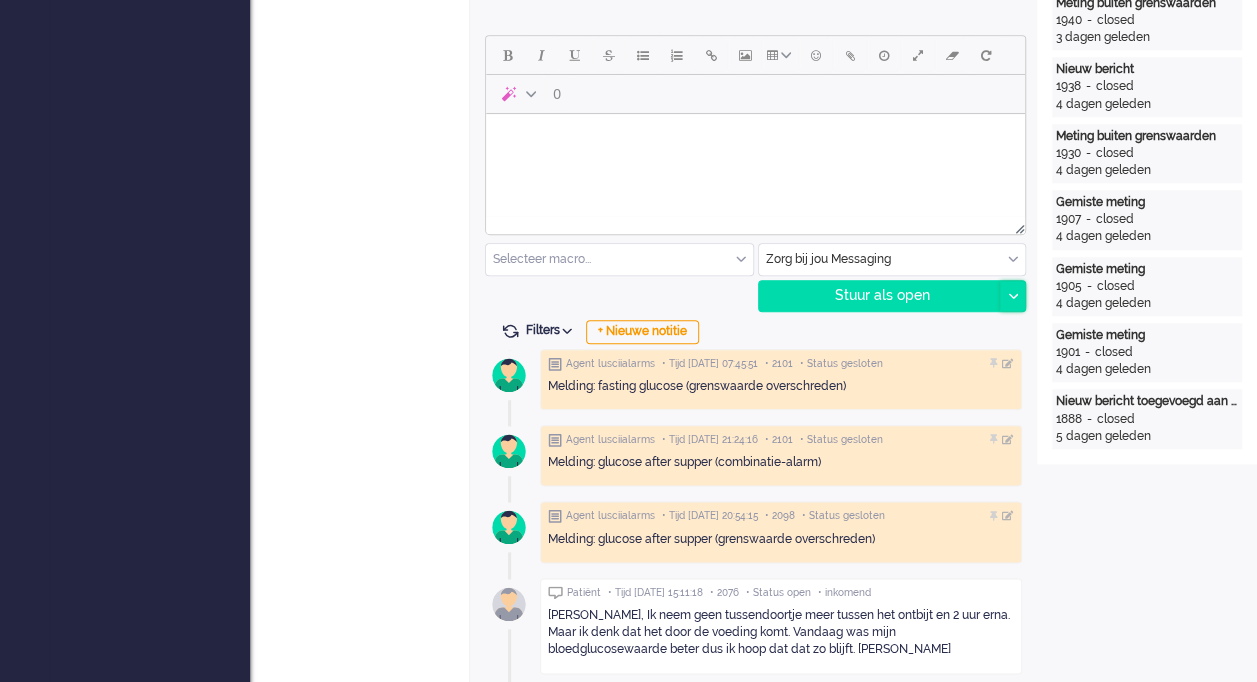 click at bounding box center [1012, 296] 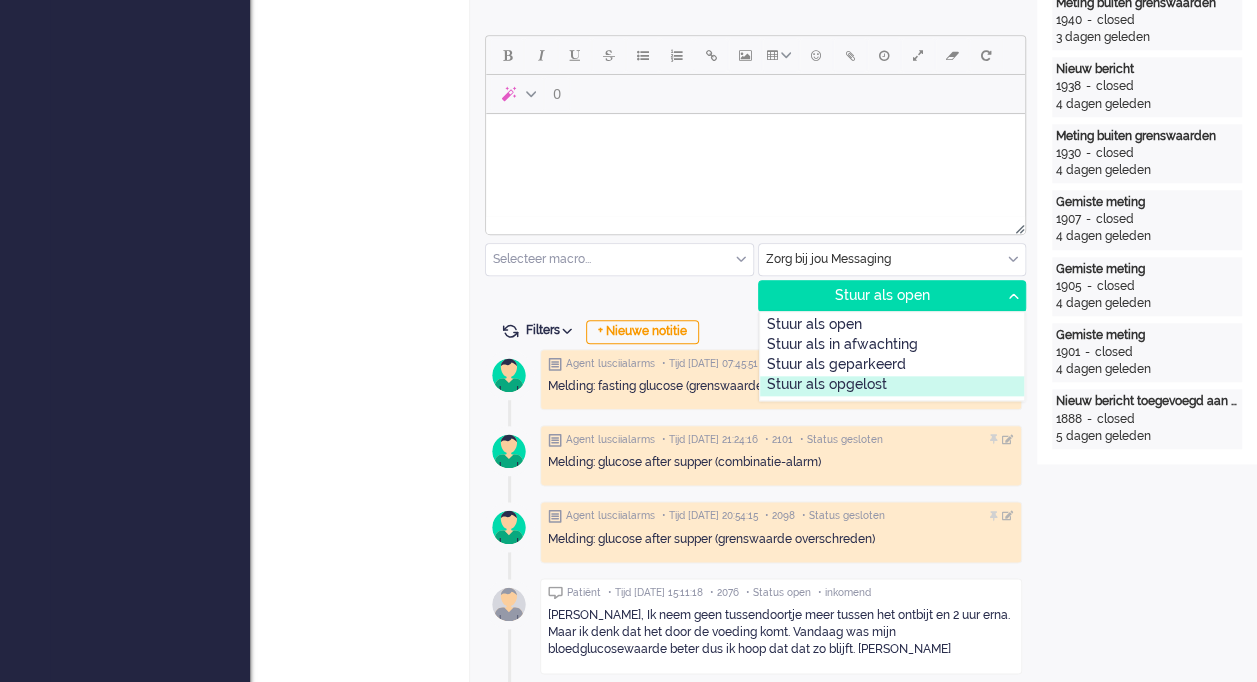 click on "Stuur als opgelost" at bounding box center [892, 386] 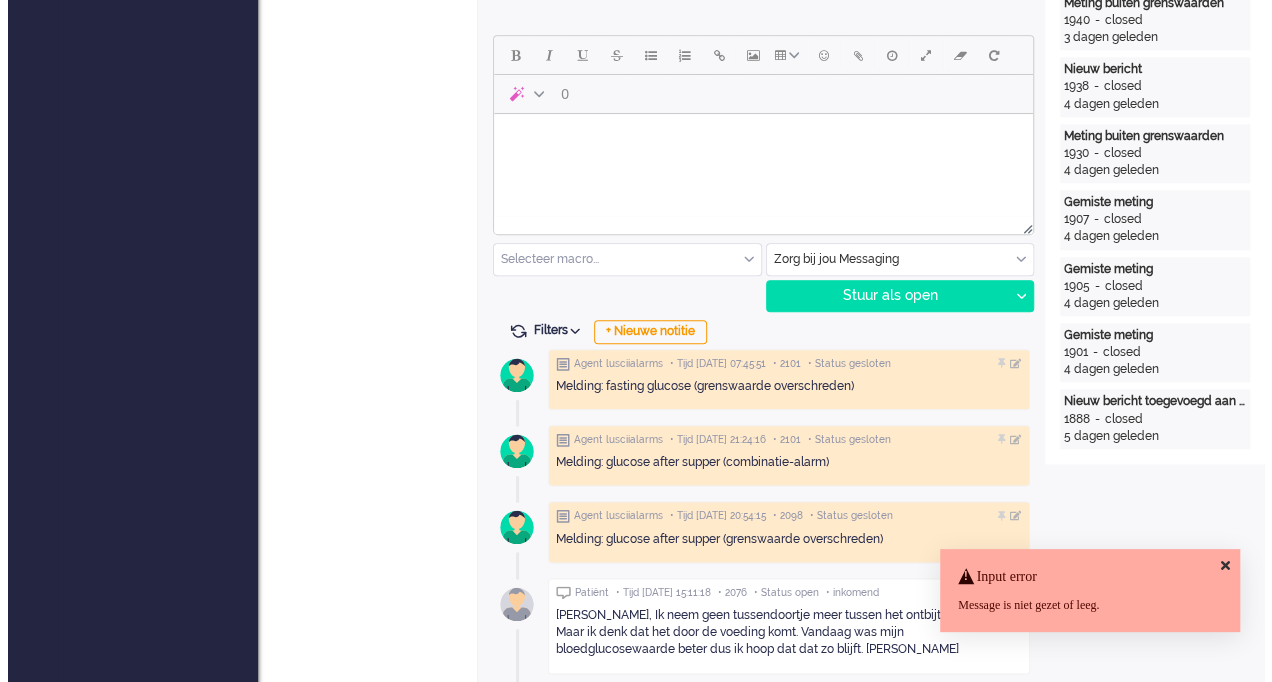 scroll, scrollTop: 0, scrollLeft: 0, axis: both 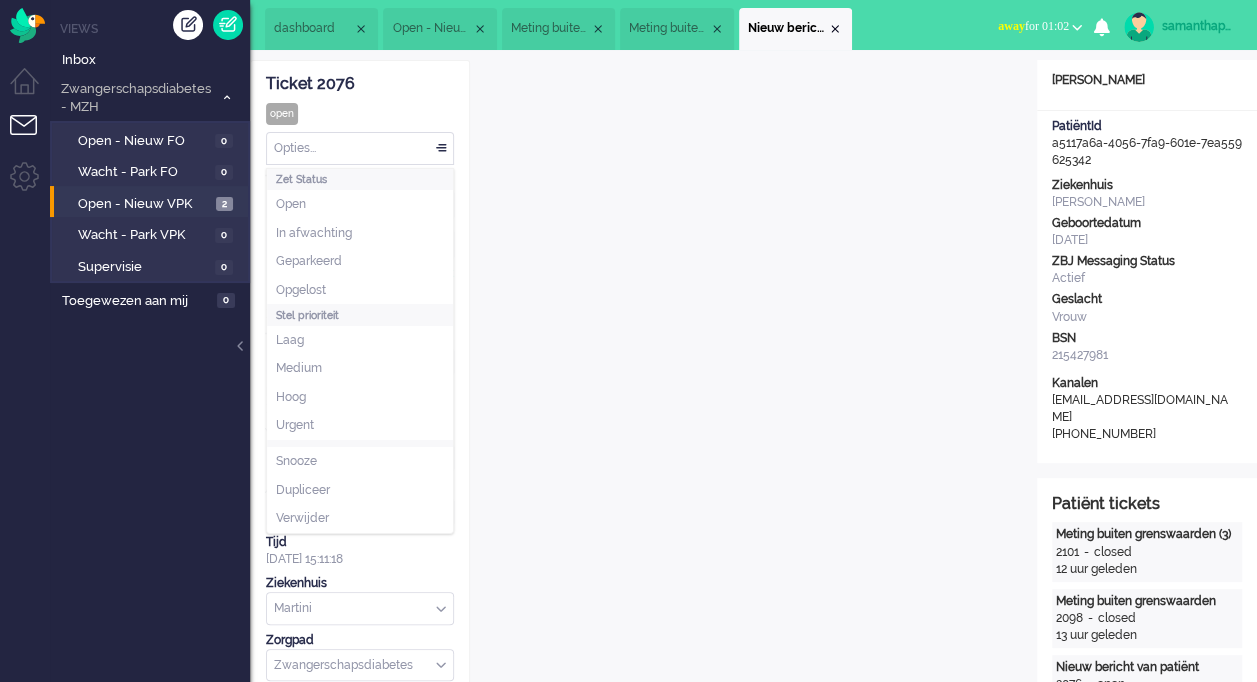 click on "Opties..." at bounding box center [360, 148] 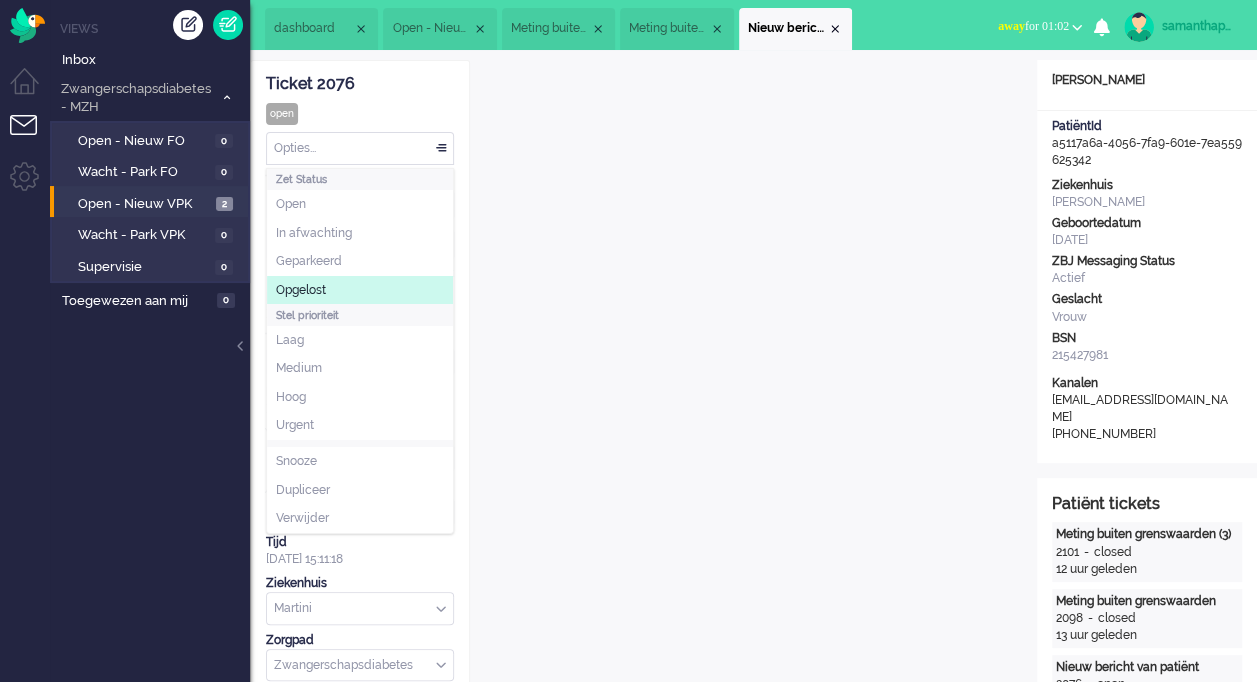 click on "Opgelost" 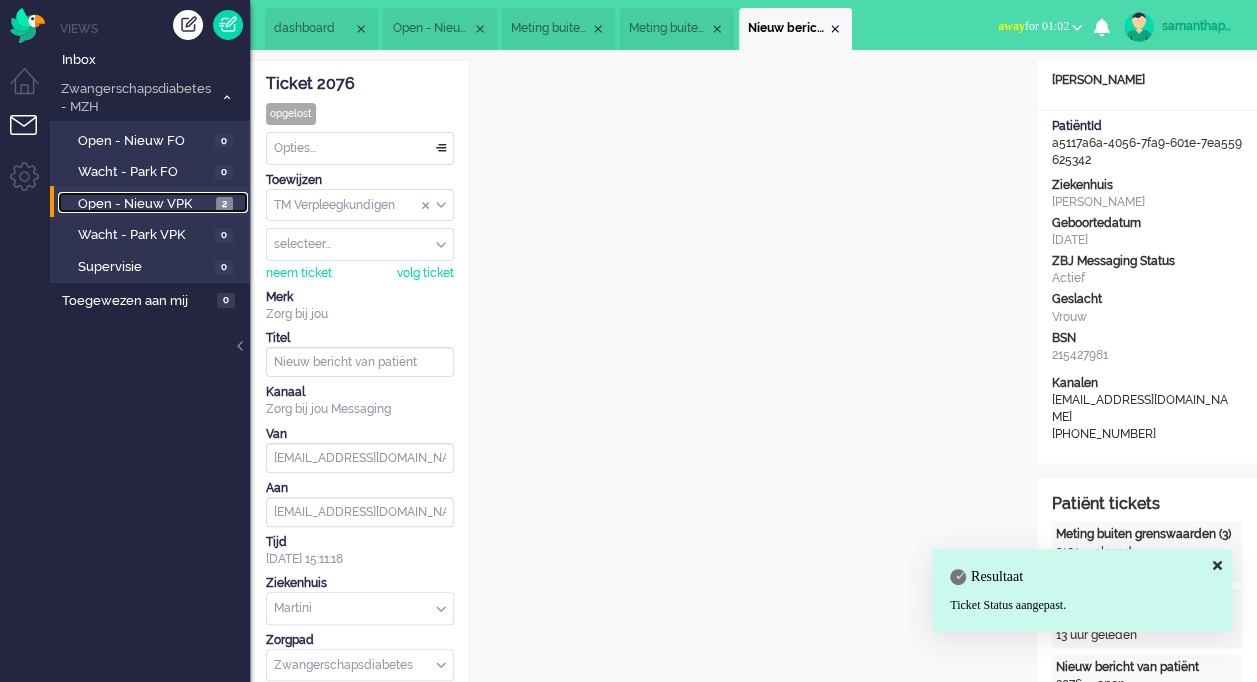 click on "Open - Nieuw VPK" at bounding box center (144, 204) 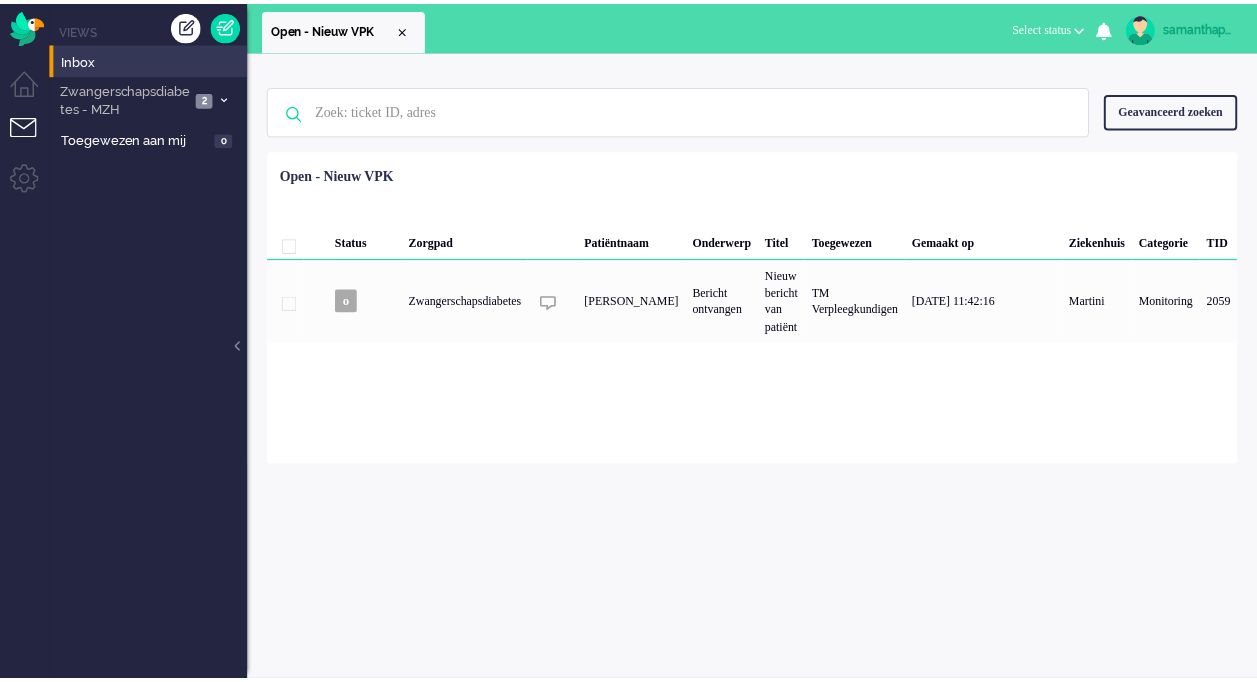 scroll, scrollTop: 0, scrollLeft: 0, axis: both 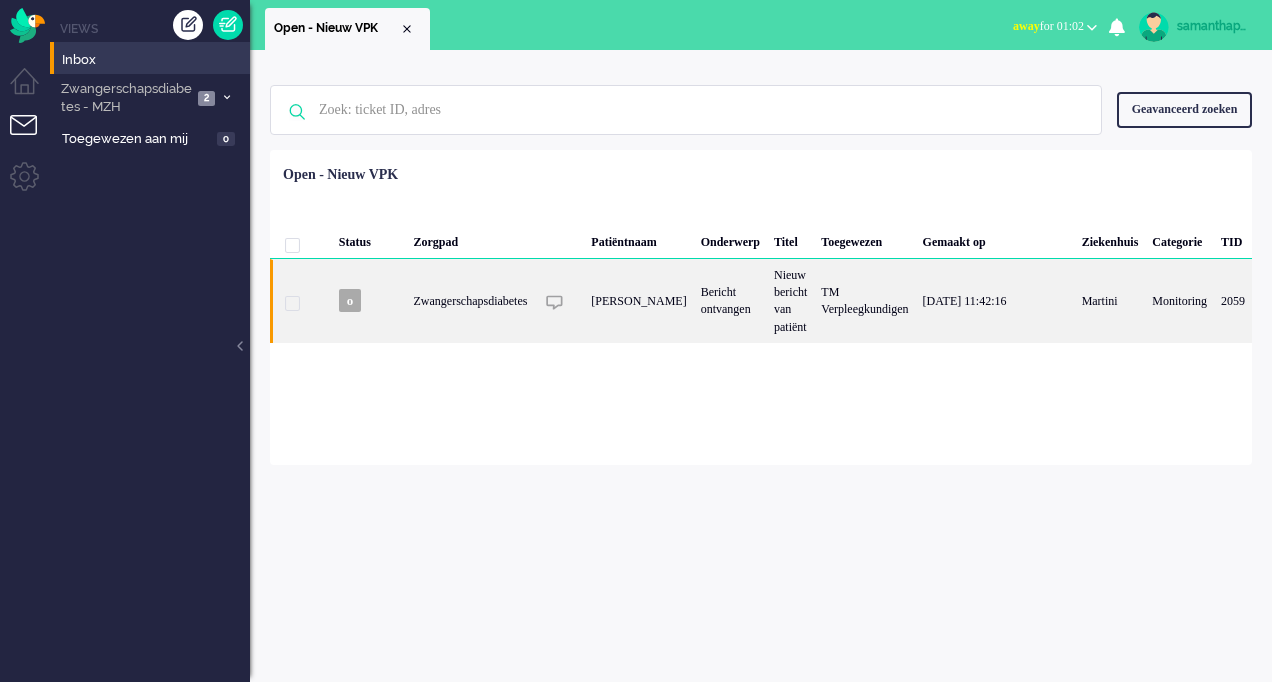 click on "Zwangerschapsdiabetes" 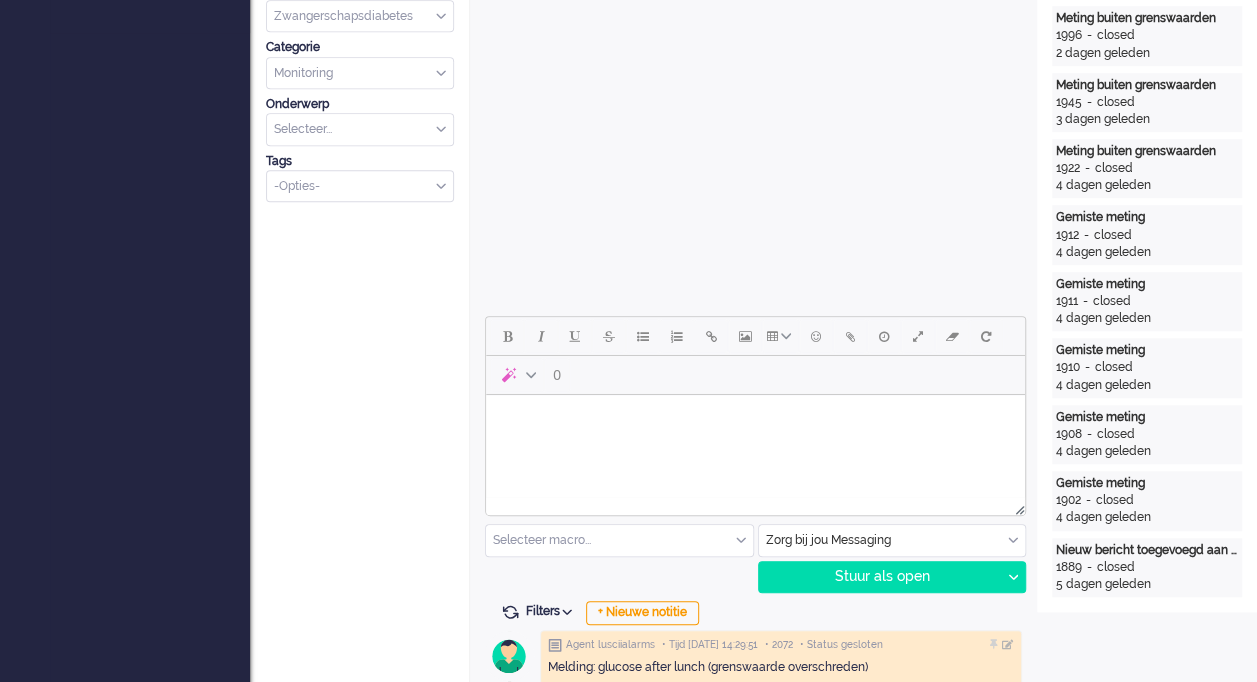scroll, scrollTop: 0, scrollLeft: 0, axis: both 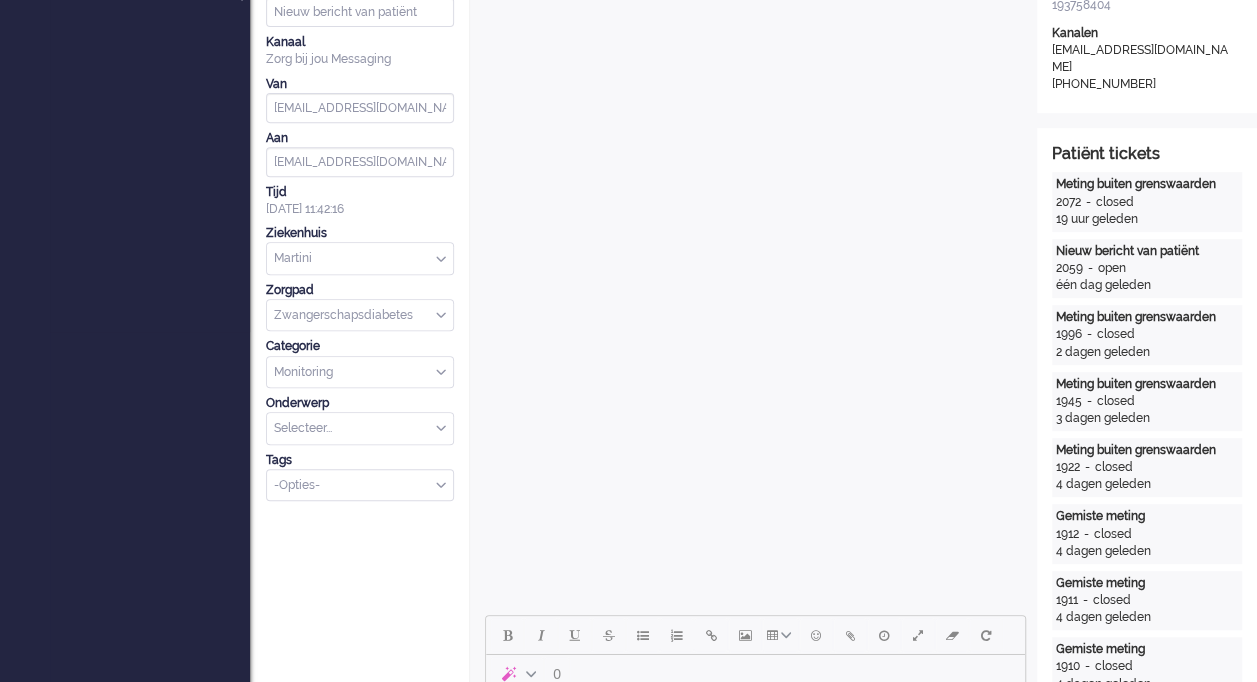 click on "0 Selecteer macro... Bericht: Activiteit Bericht: Activiteit aanpassen  Bericht: Beantwoording Bericht: Bevallen Bericht: Een account sluiten Bericht: Feedback Bericht: Herhaalrecepten Bericht: Inactief Bericht: Incompleet Bericht: Intake Bericht: Lichte klachten Bericht: Meetadvies aangepast  Bericht: Metingen niet ingevuld  Bericht: Nacontrole bericht bij 2x inactiviteit Bericht: Nog niet gedownload/geactiveerd Bericht: Patiënt wil stoppen Bericht: Reactie op opmerking Bericht: Start insuline  Bericht: Twee email adressen Bericht: Verkoudheid Bericht: Voeding aanpassen  Bericht: Welkomstbericht  Notitie: Beleid na supervisie Notitie: Coaching  - vergeten meting  Notitie: Contact gezocht - 3 pogingen gedaan Notitie: Overdracht naar TM-vpk (afmelding) Notitie: Overdracht naar TM-vpk (algemeen) Notitie: Patiënt afgemeld van TM Notitie: Patiënt stopt (overdracht aan ziekenhuis) Notitie: Uitleg gegeven  - installatie Notitie: Verslaglegging contact patiënt Notitie: Voorbereiding supervisie email sms Filters" at bounding box center [753, 1231] 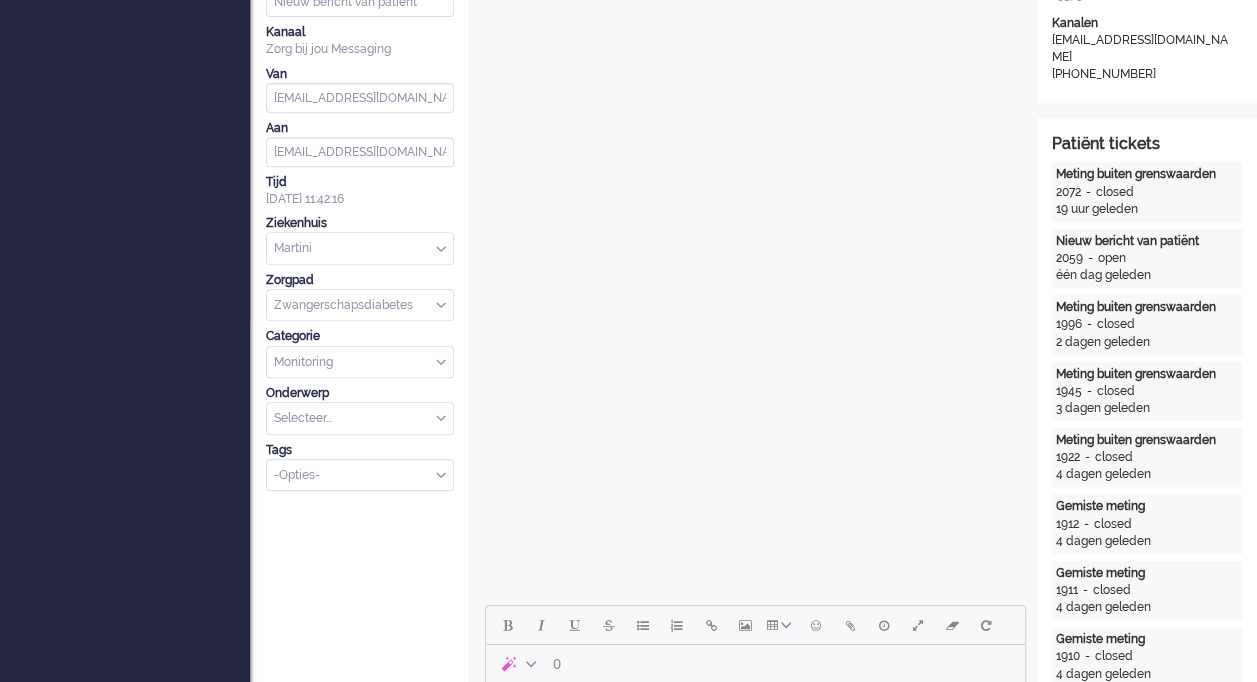 scroll, scrollTop: 389, scrollLeft: 0, axis: vertical 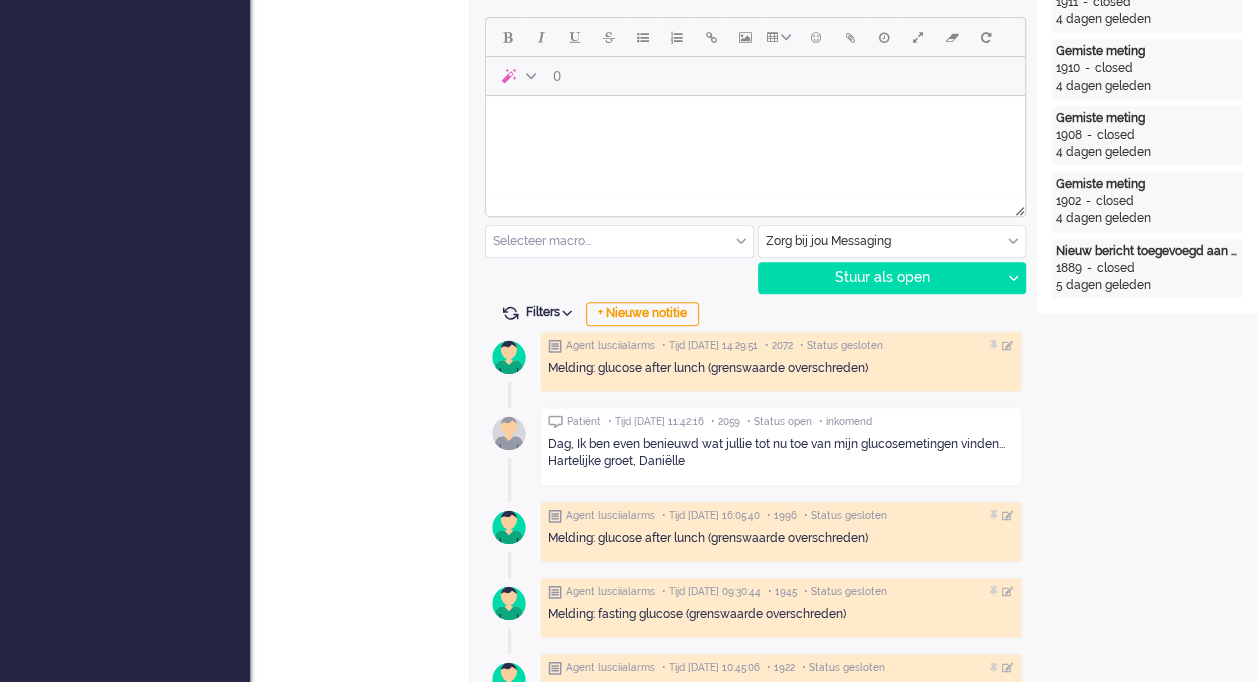 click at bounding box center (755, 121) 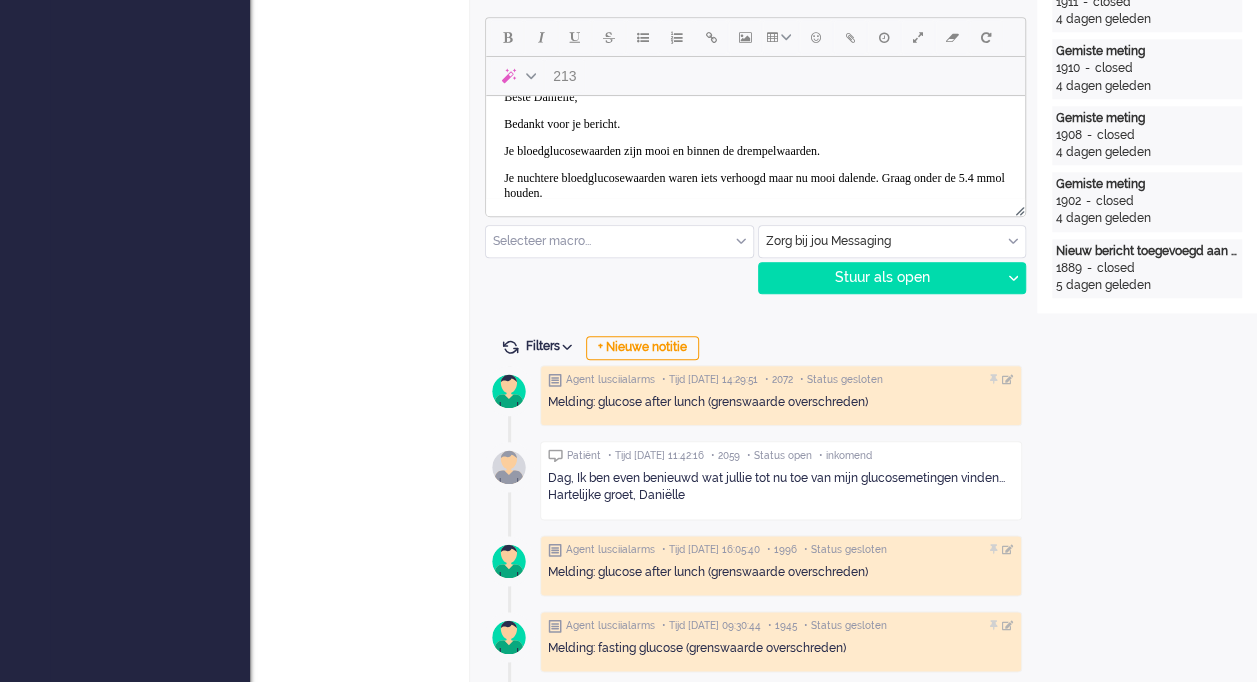 scroll, scrollTop: 63, scrollLeft: 0, axis: vertical 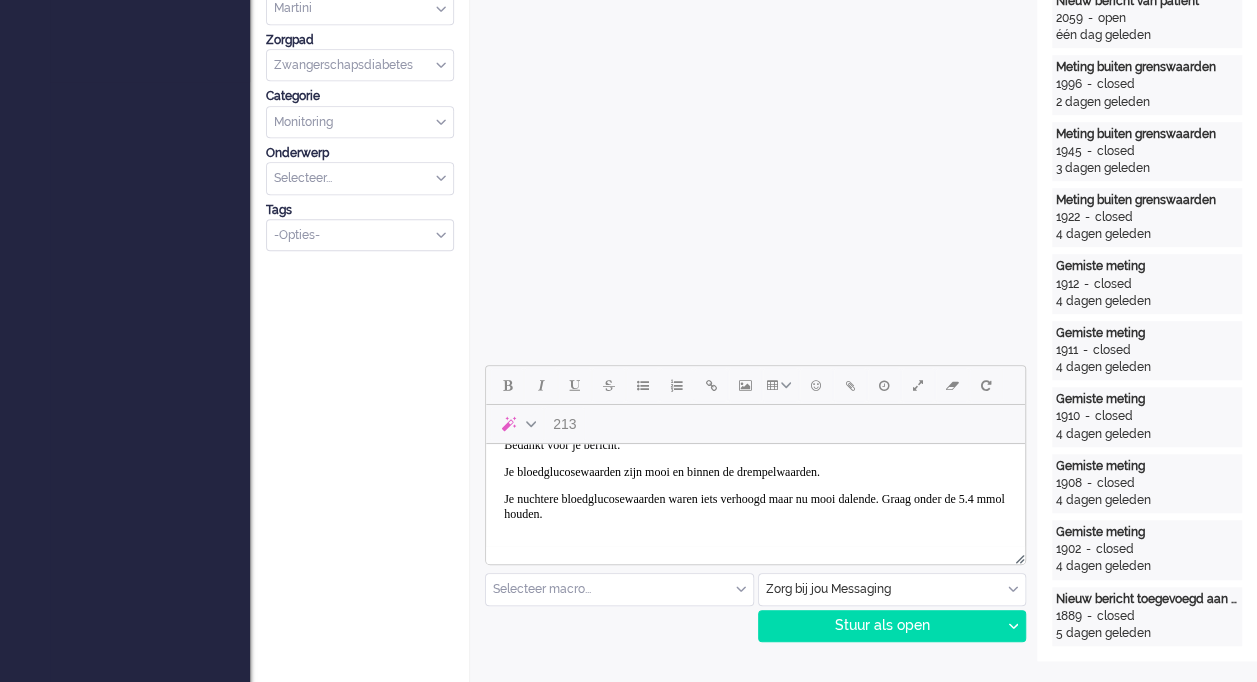 click on "Je nuchtere bloedglucosewaarden waren iets verhoogd maar nu mooi dalende. Graag onder de 5.4 mmol houden." at bounding box center (755, 507) 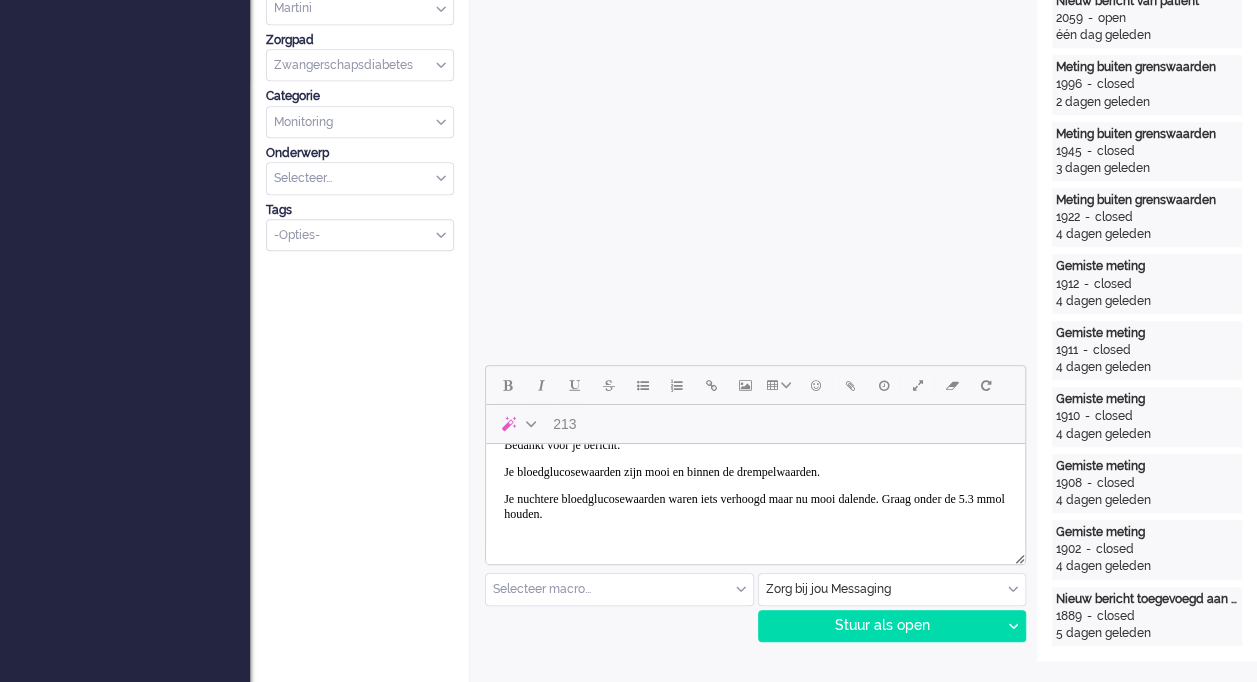 click at bounding box center (755, 541) 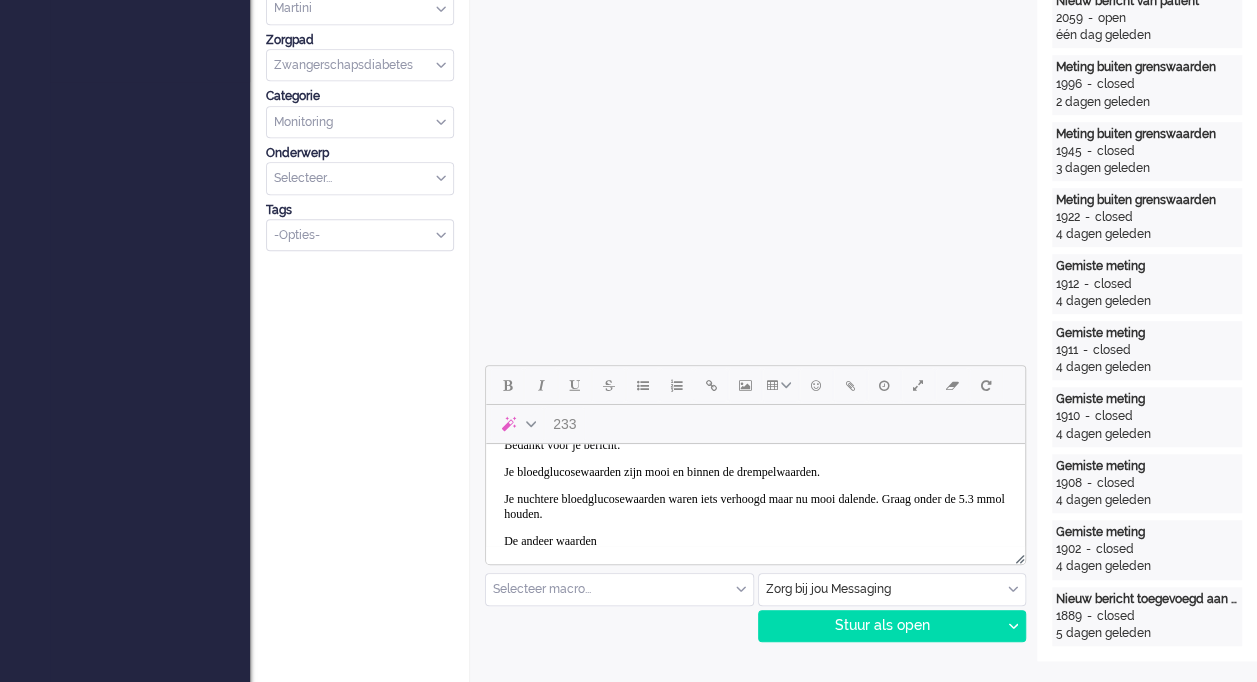 click on "De andeer waarden" at bounding box center [755, 541] 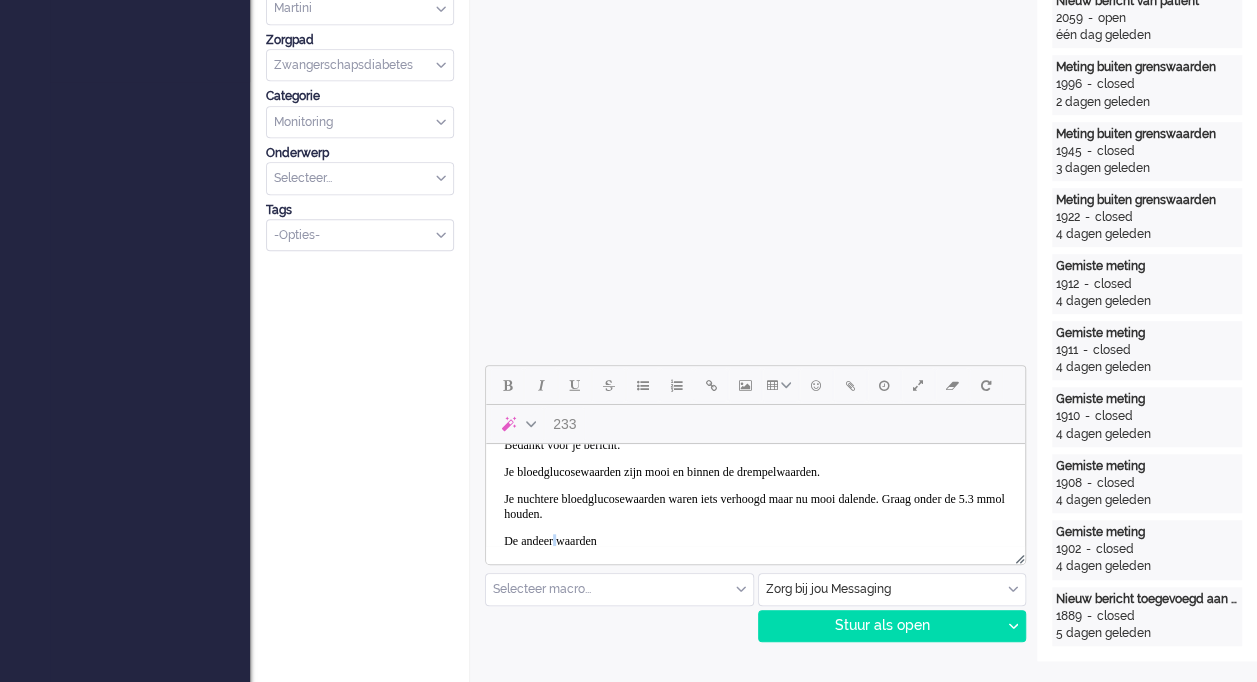 click on "De andeer waarden" at bounding box center (755, 541) 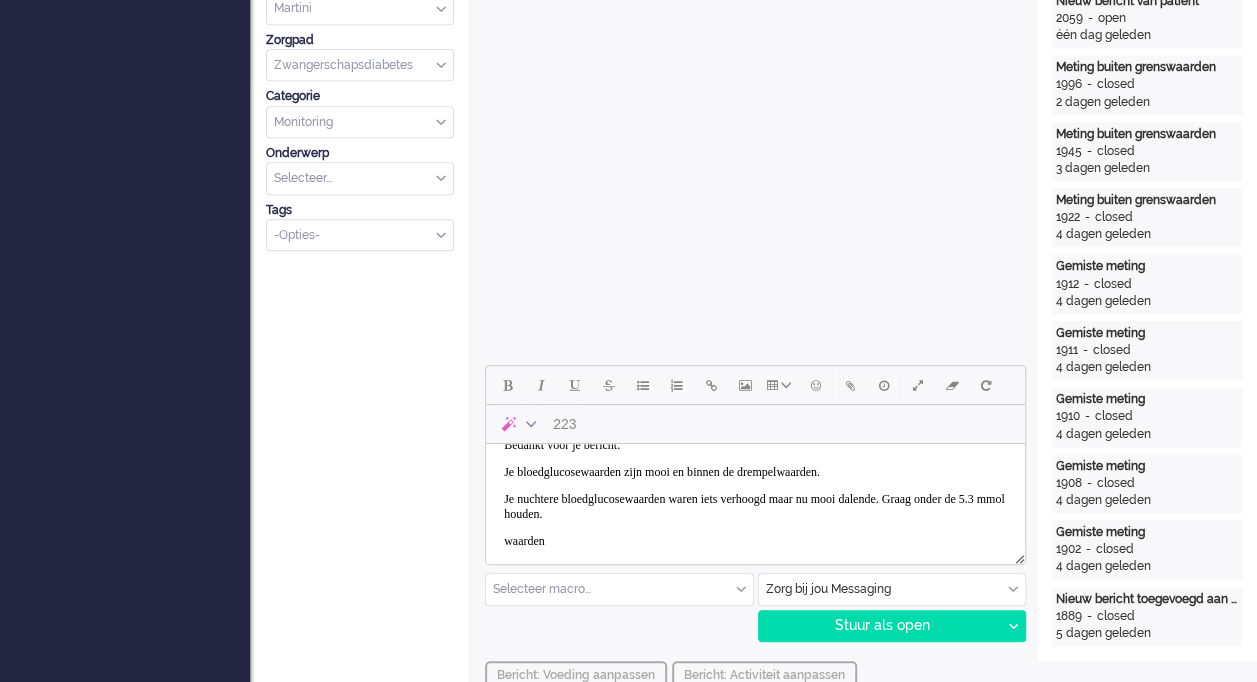 click on "waarden" at bounding box center [755, 541] 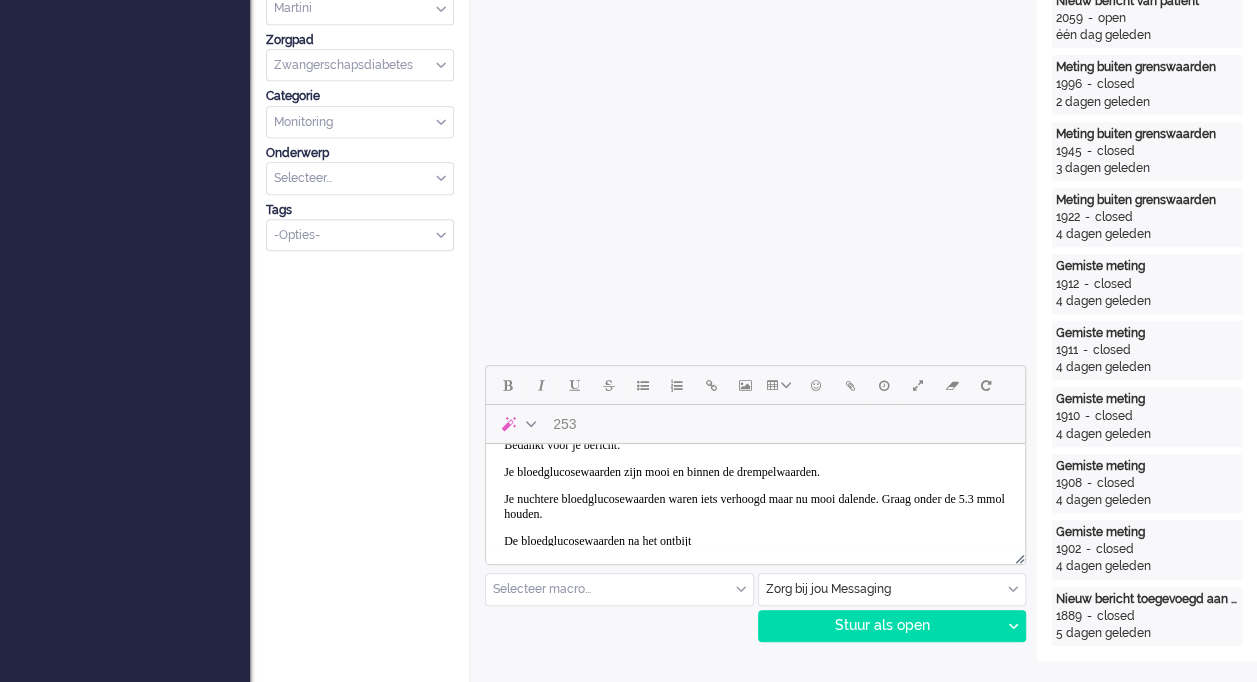 click on "De bloedglucosewaarden na het ontbijt" at bounding box center (755, 541) 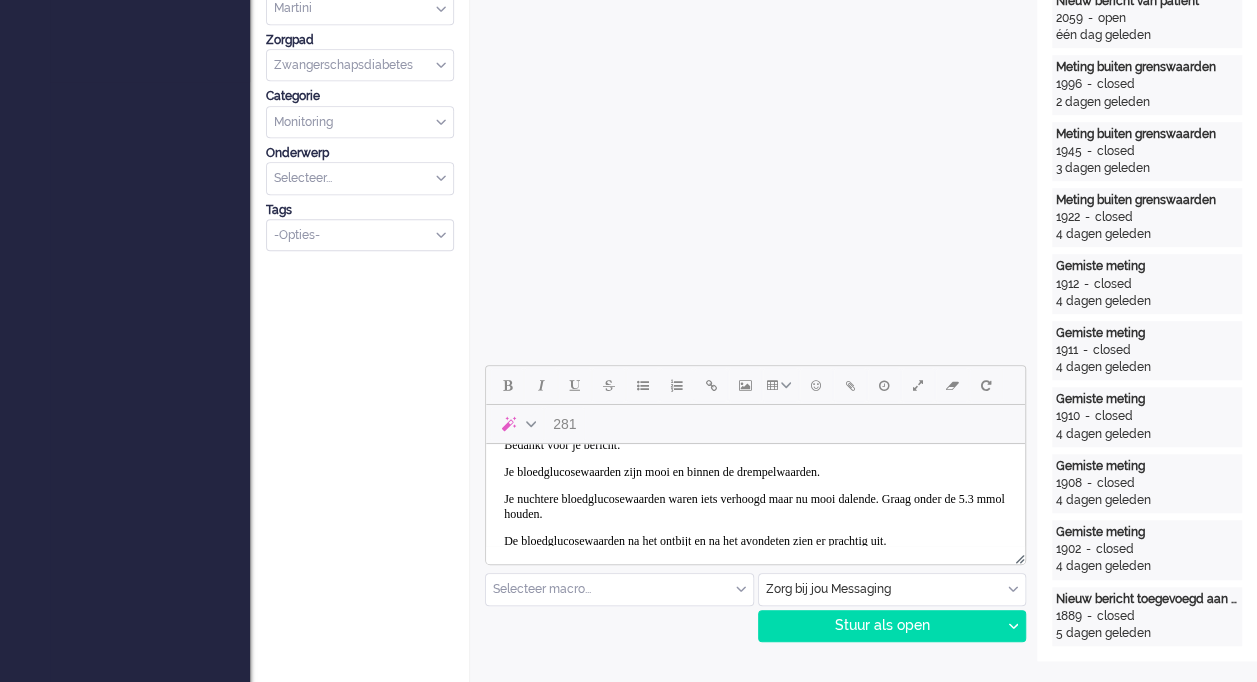 scroll, scrollTop: 78, scrollLeft: 0, axis: vertical 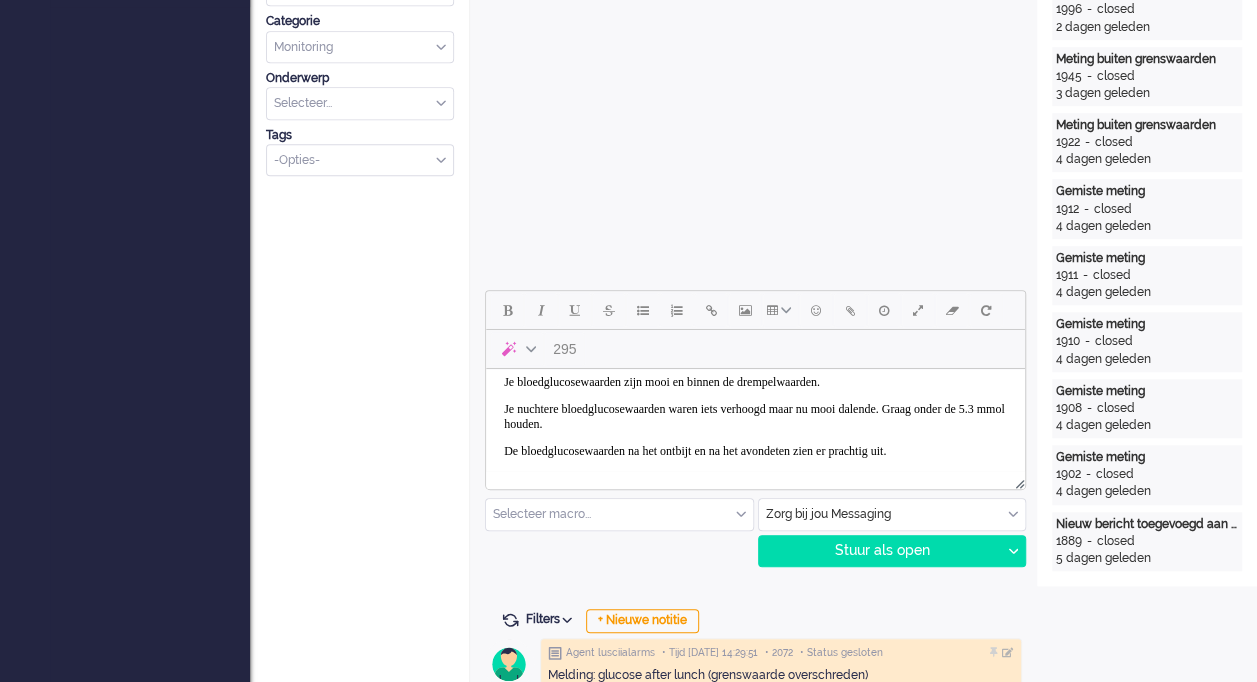 click on "De bloedglucosewaarden na het ontbijt en na het avondeten zien er prachtig uit." at bounding box center (755, 451) 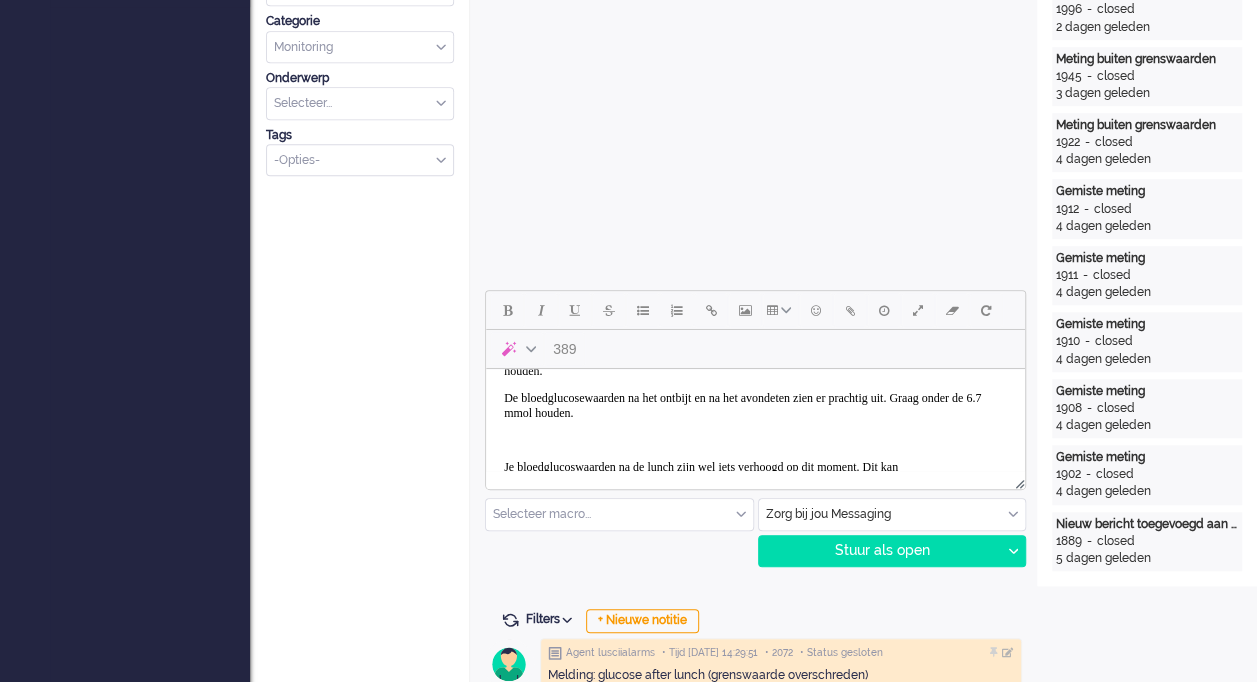 scroll, scrollTop: 146, scrollLeft: 0, axis: vertical 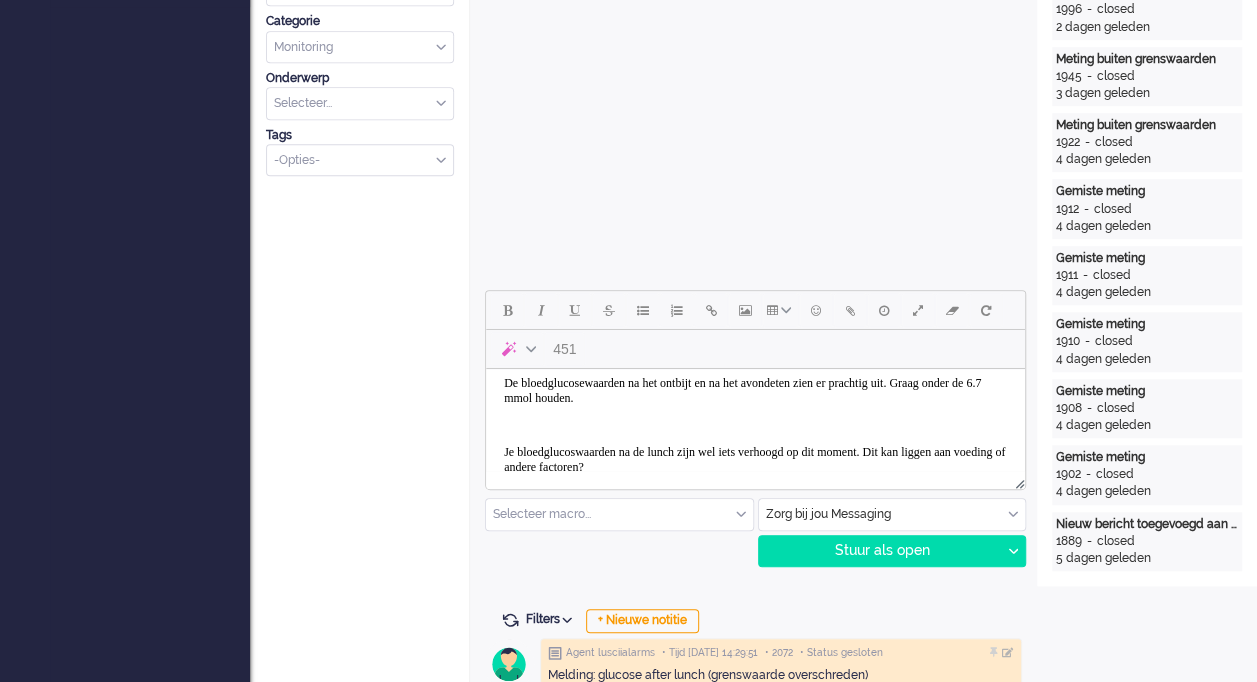 click on "Je bloedglucoswaarden na de lunch zijn wel iets verhoogd op dit moment. Dit kan liggen aan voeding of andere factoren?" at bounding box center (755, 460) 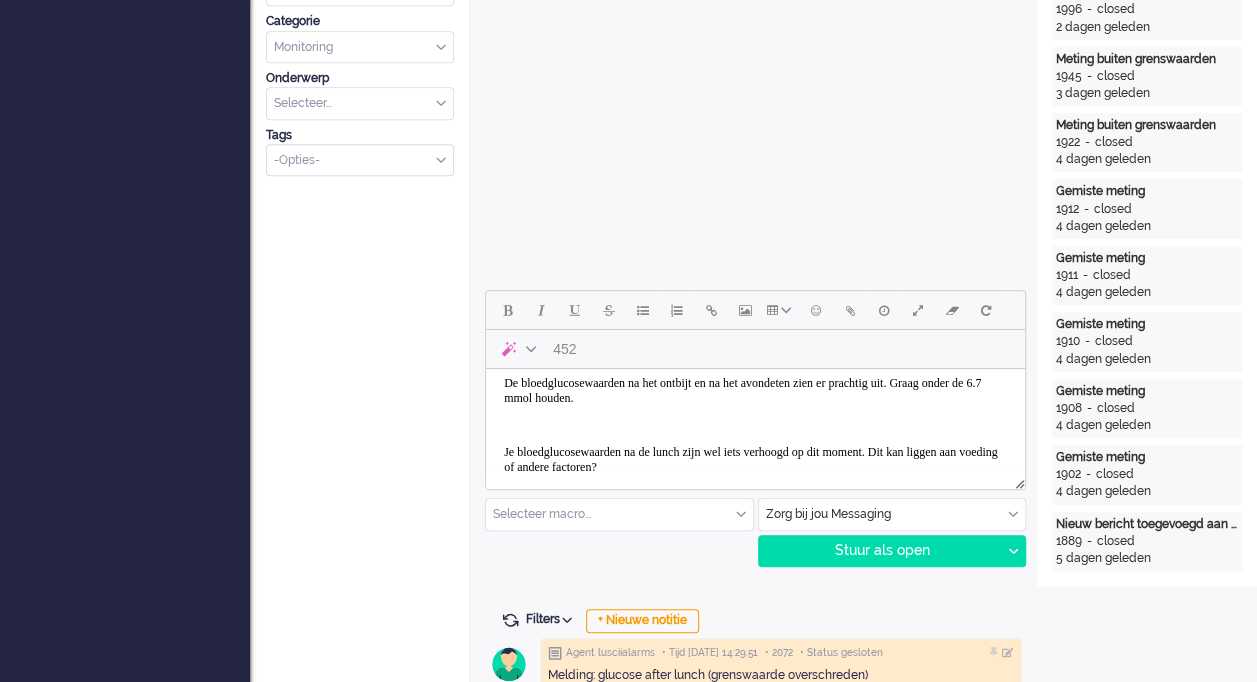 click on "Je bloedglucosewaarden na de lunch zijn wel iets verhoogd op dit moment. Dit kan liggen aan voeding of andere factoren?" at bounding box center (755, 460) 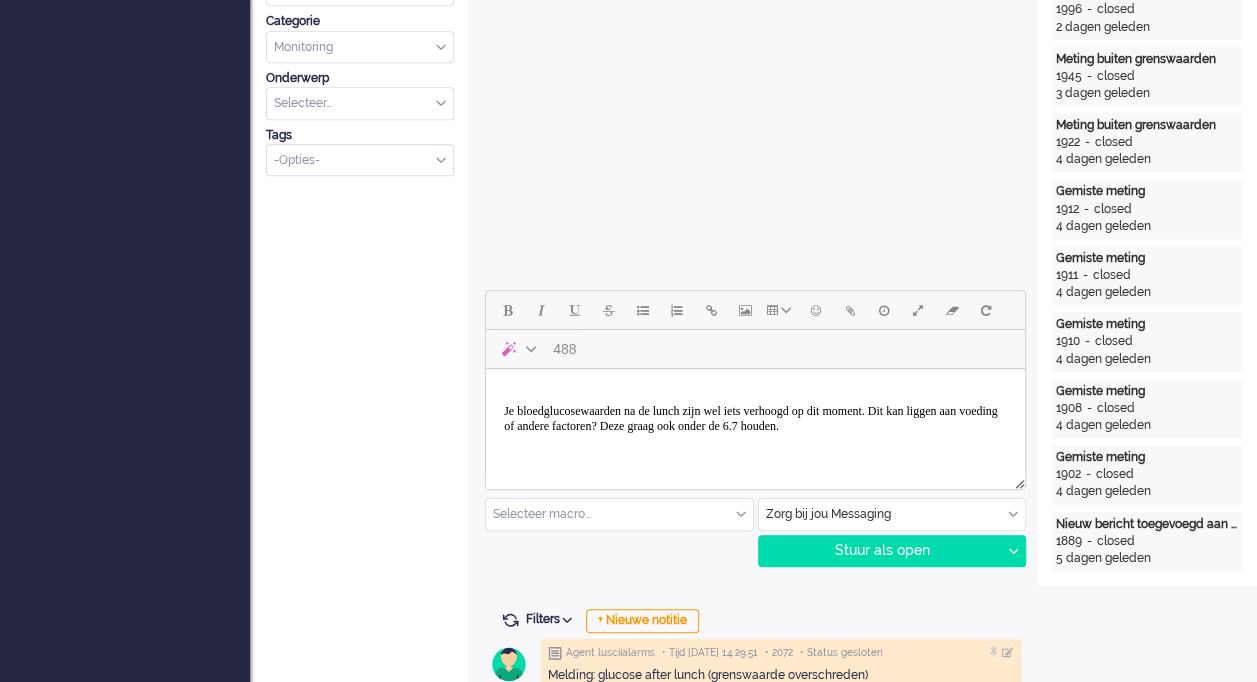 scroll, scrollTop: 214, scrollLeft: 0, axis: vertical 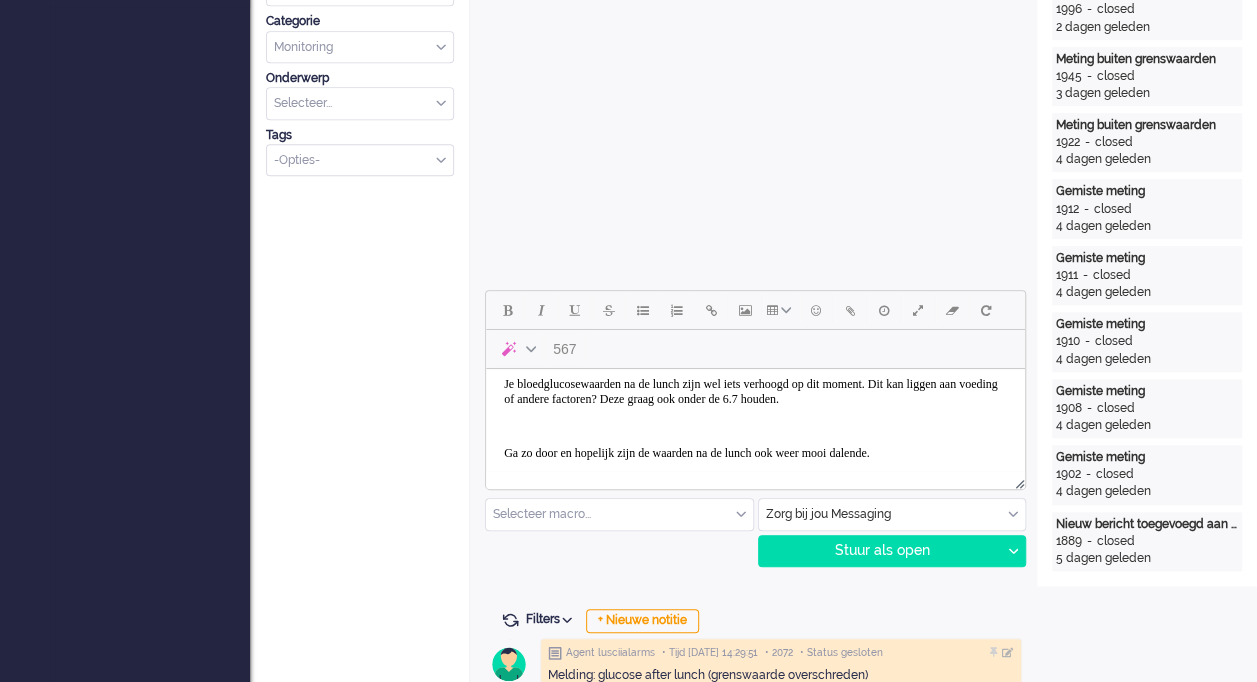 click at bounding box center (755, 426) 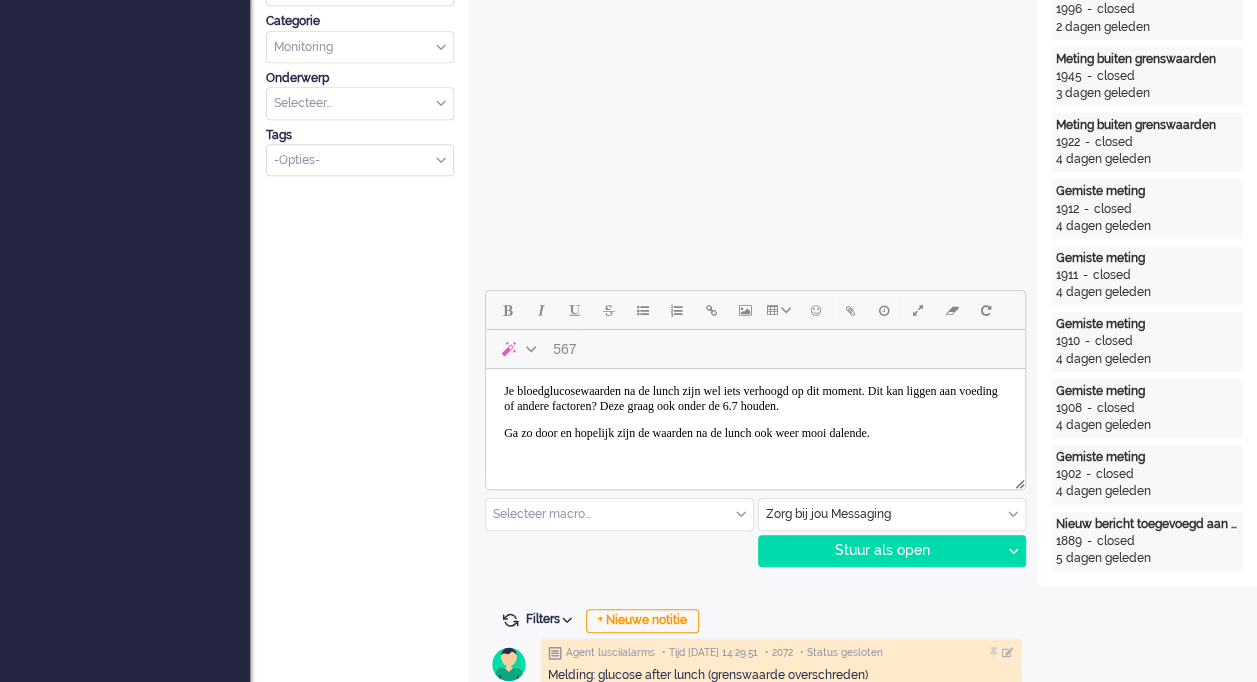 click at bounding box center (755, 480) 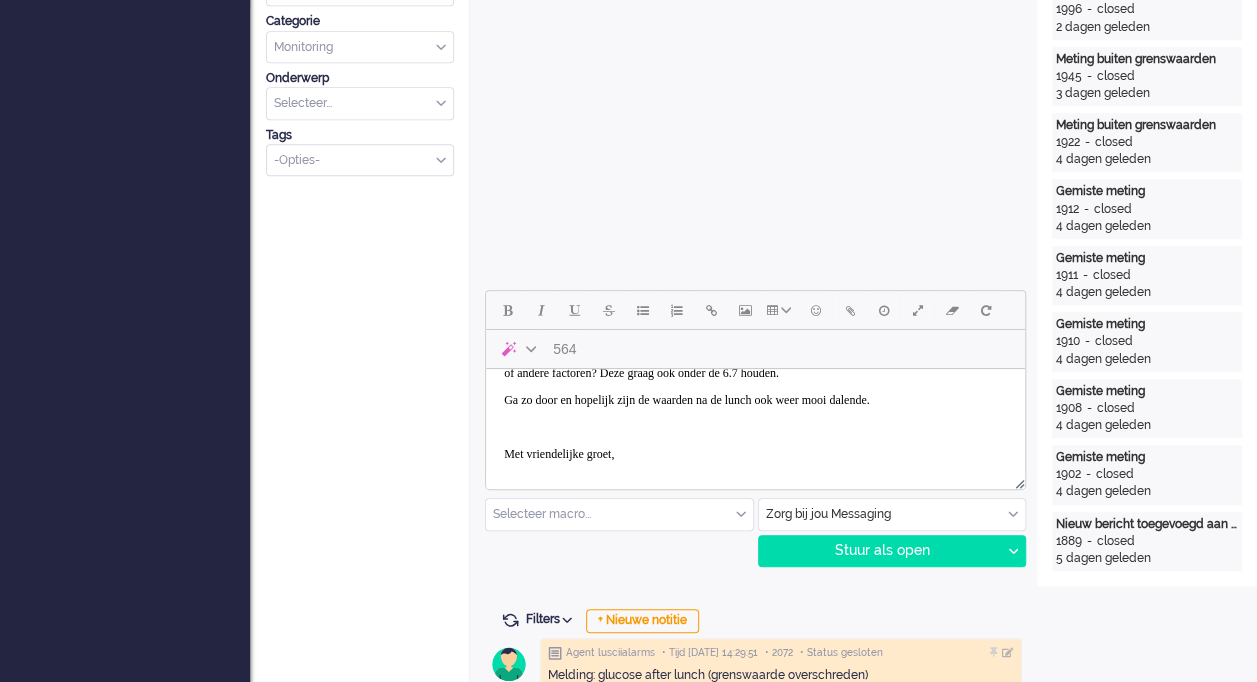 scroll, scrollTop: 267, scrollLeft: 0, axis: vertical 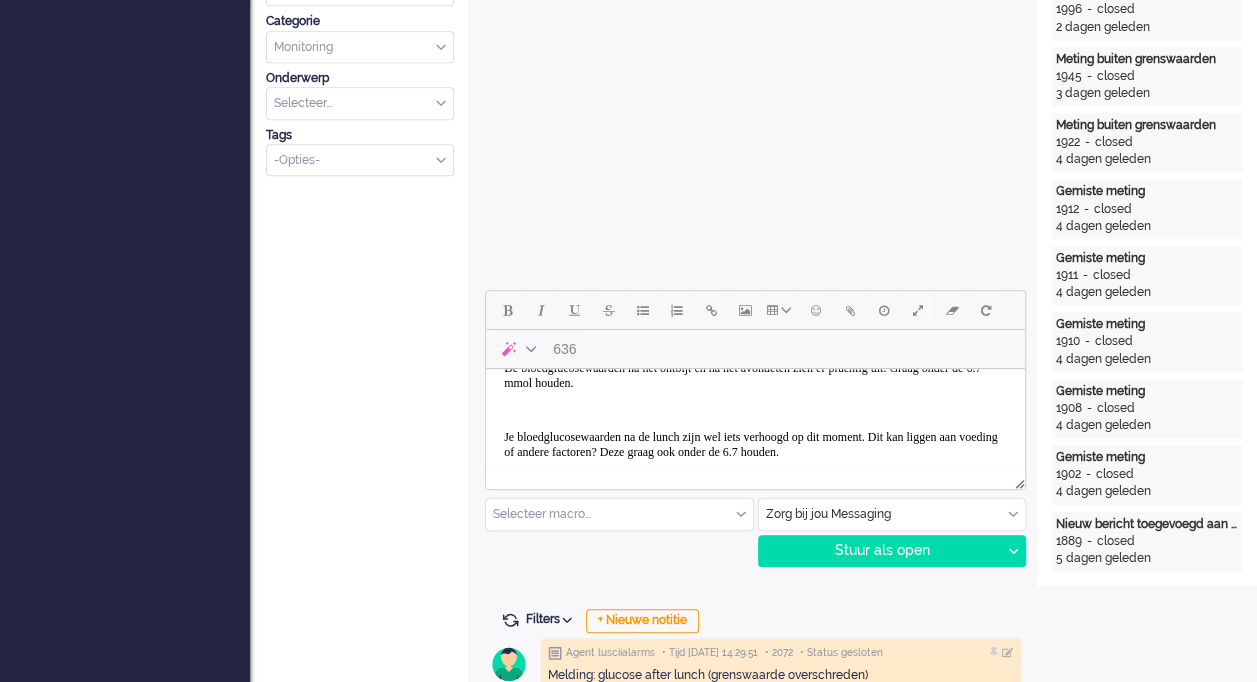 drag, startPoint x: 1023, startPoint y: 403, endPoint x: 1511, endPoint y: 790, distance: 622.8266 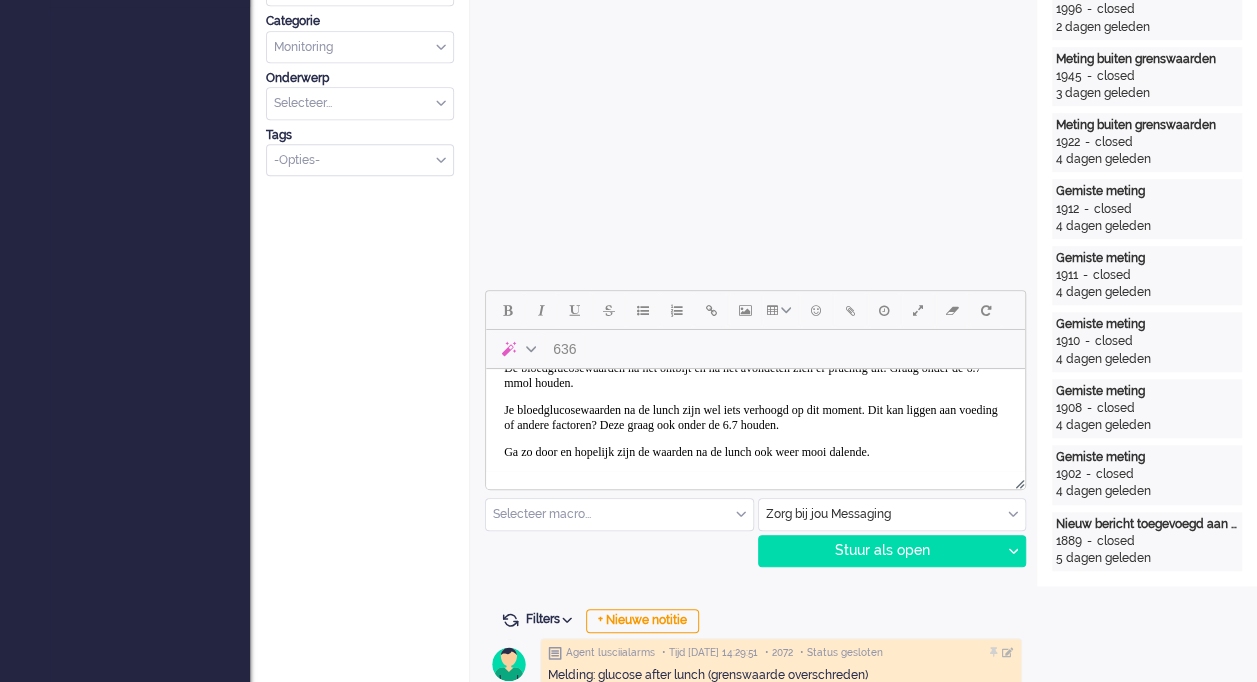 click on "Je bloedglucosewaarden na de lunch zijn wel iets verhoogd op dit moment. Dit kan liggen aan voeding of andere factoren? Deze graag ook onder de 6.7 houden." at bounding box center (755, 418) 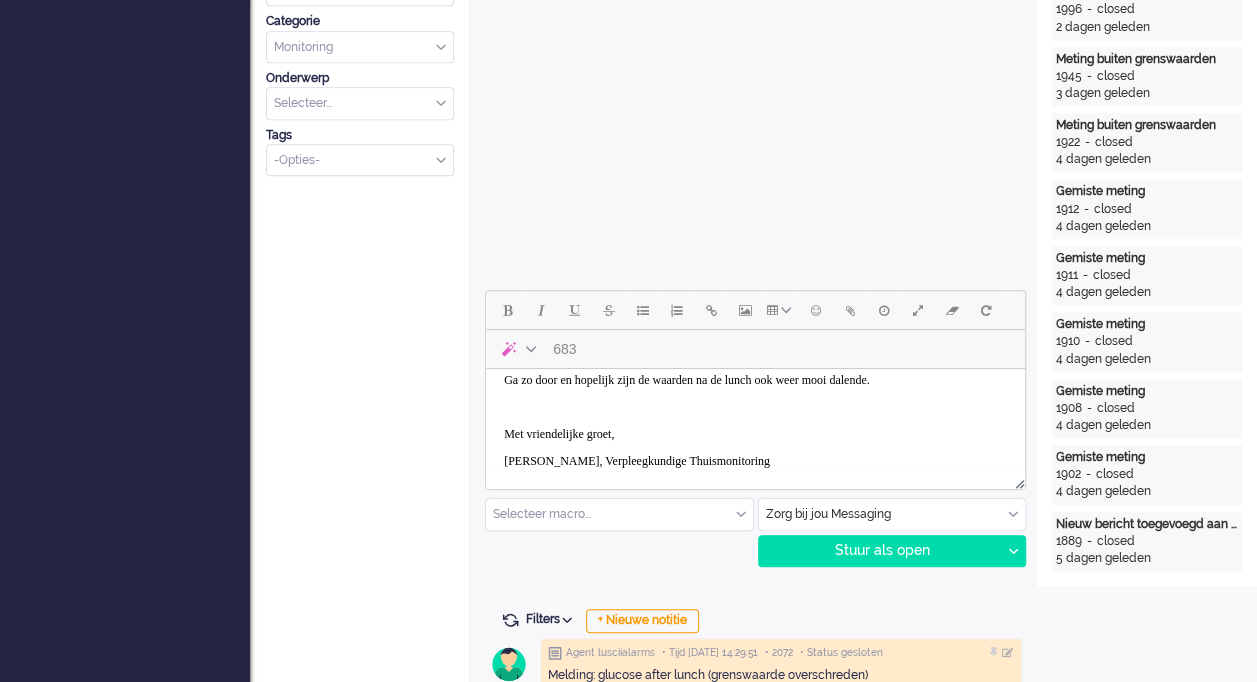 scroll, scrollTop: 258, scrollLeft: 0, axis: vertical 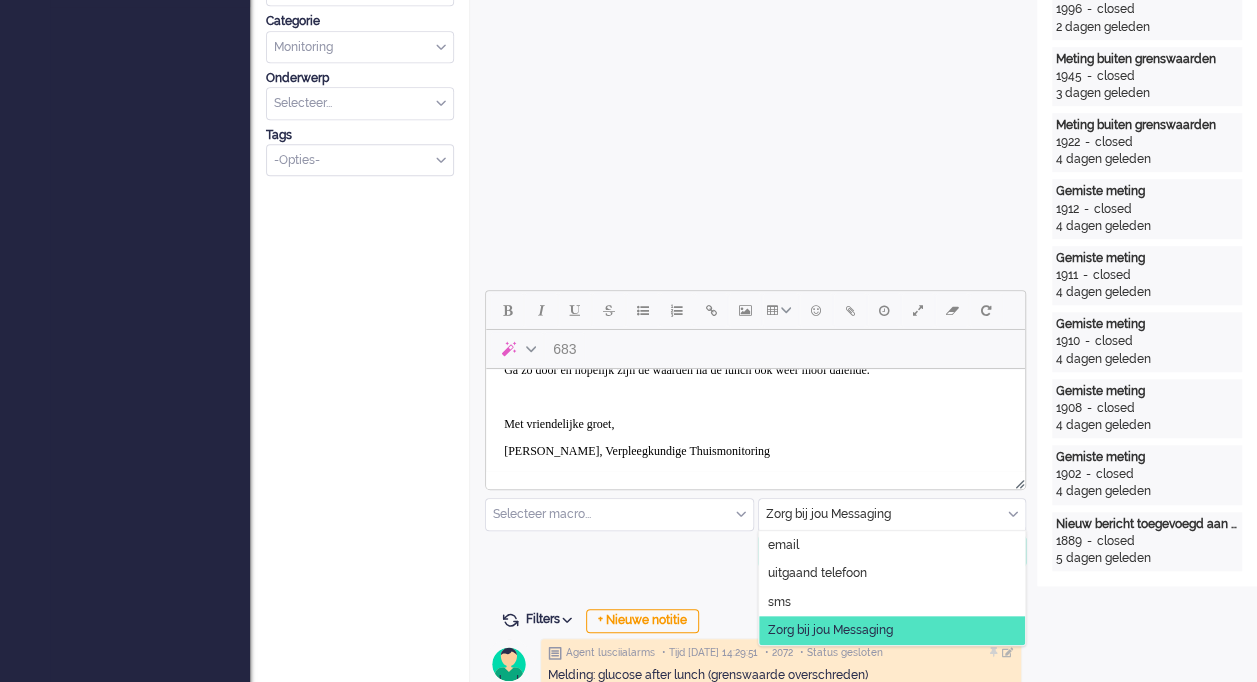 click at bounding box center (892, 514) 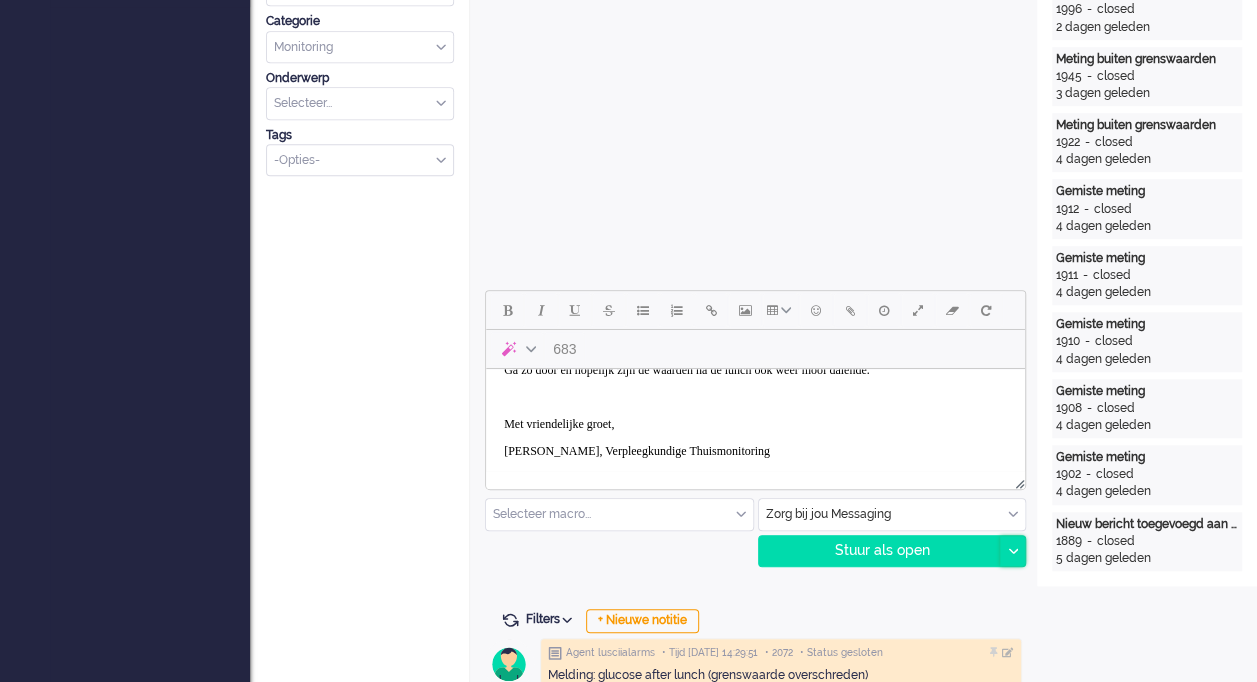 click at bounding box center [1013, 551] 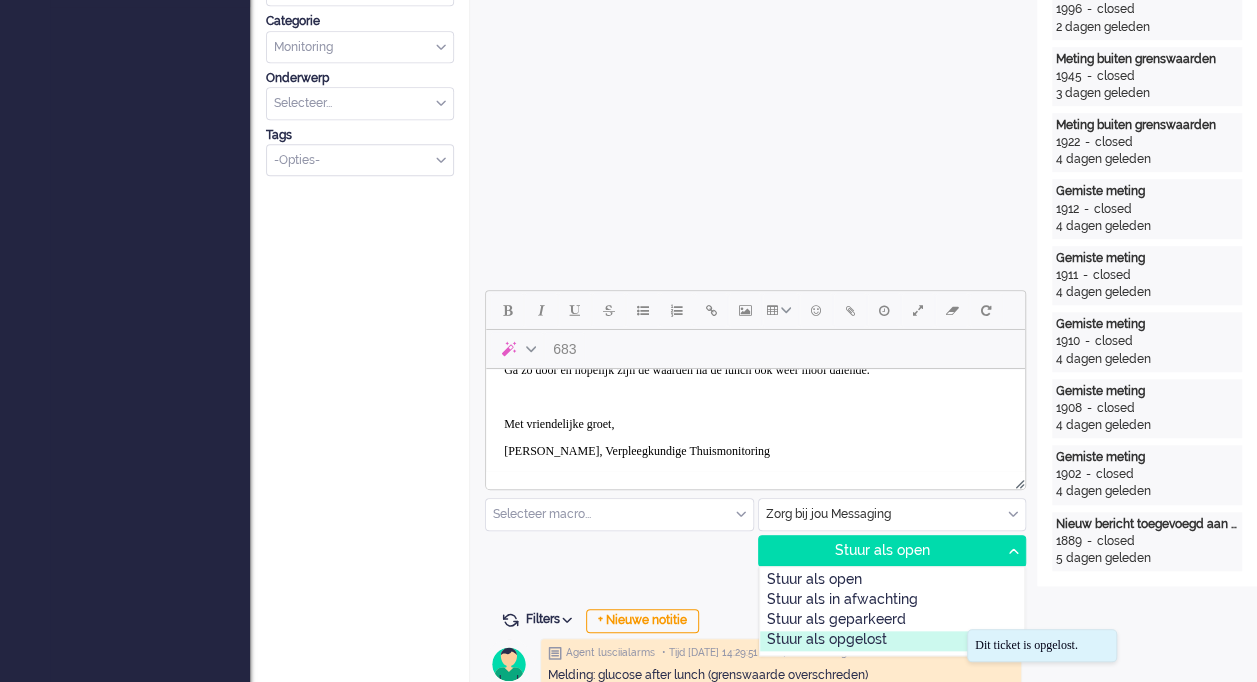 click on "Stuur als opgelost" at bounding box center [892, 641] 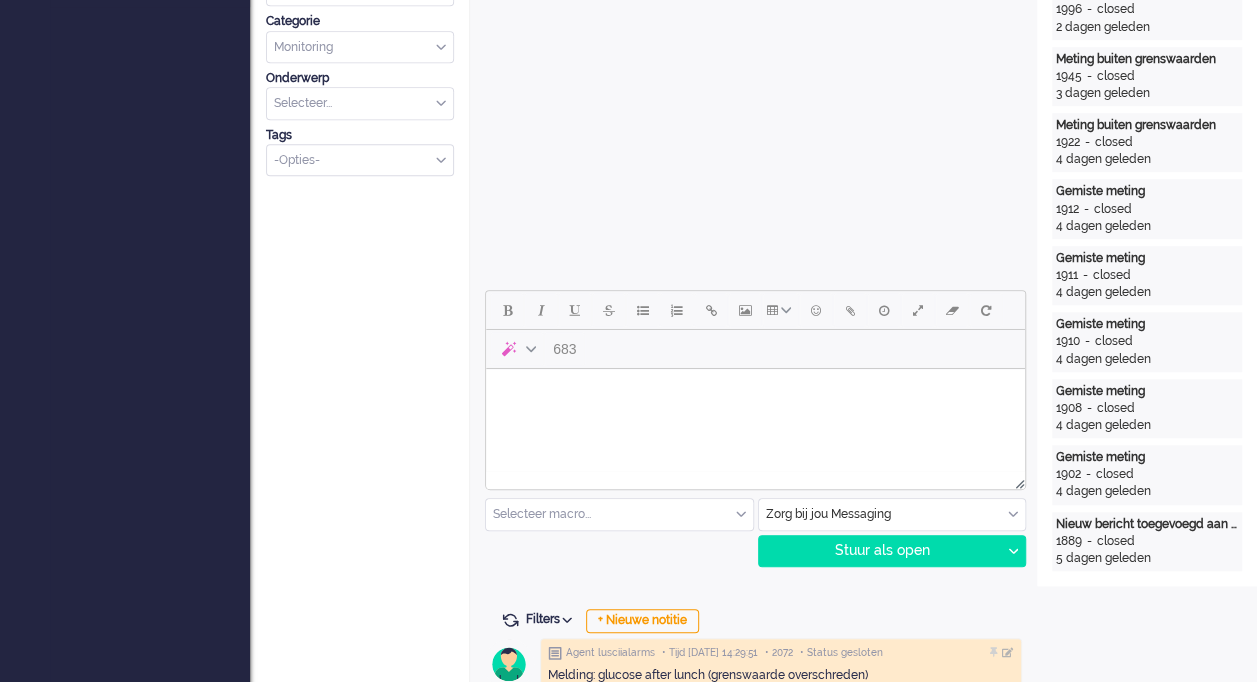 scroll, scrollTop: 0, scrollLeft: 0, axis: both 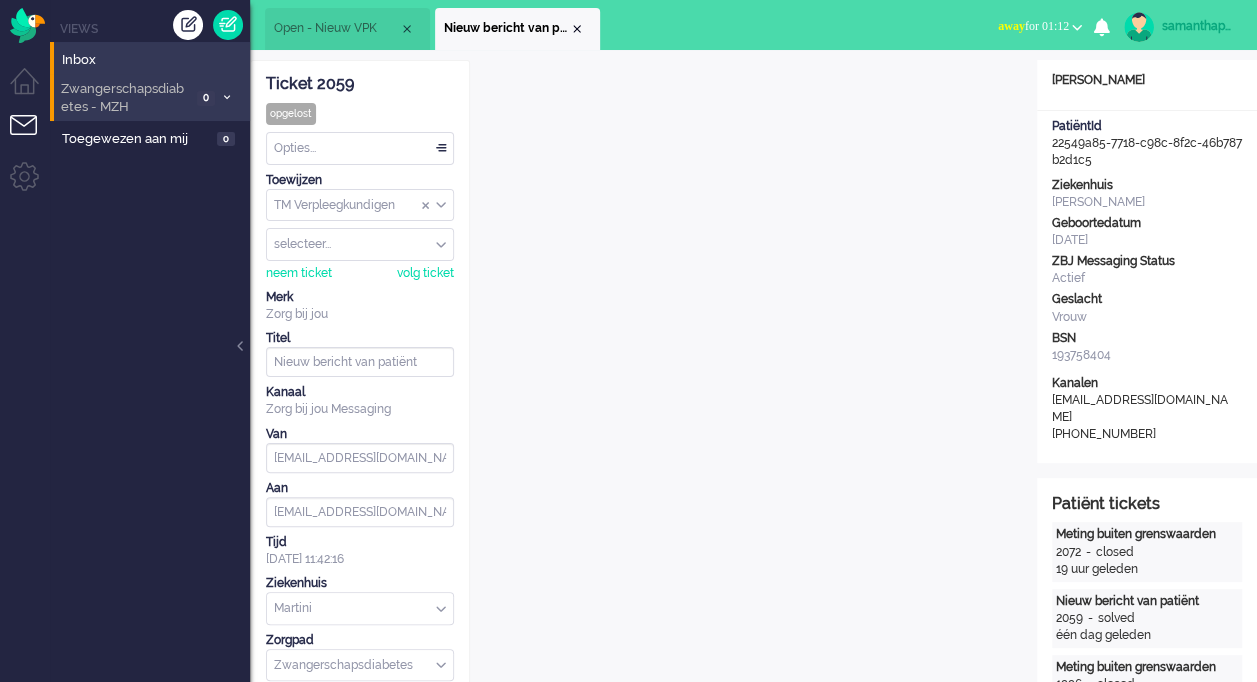 click on "Zwangerschapsdiabetes - MZH" at bounding box center [124, 98] 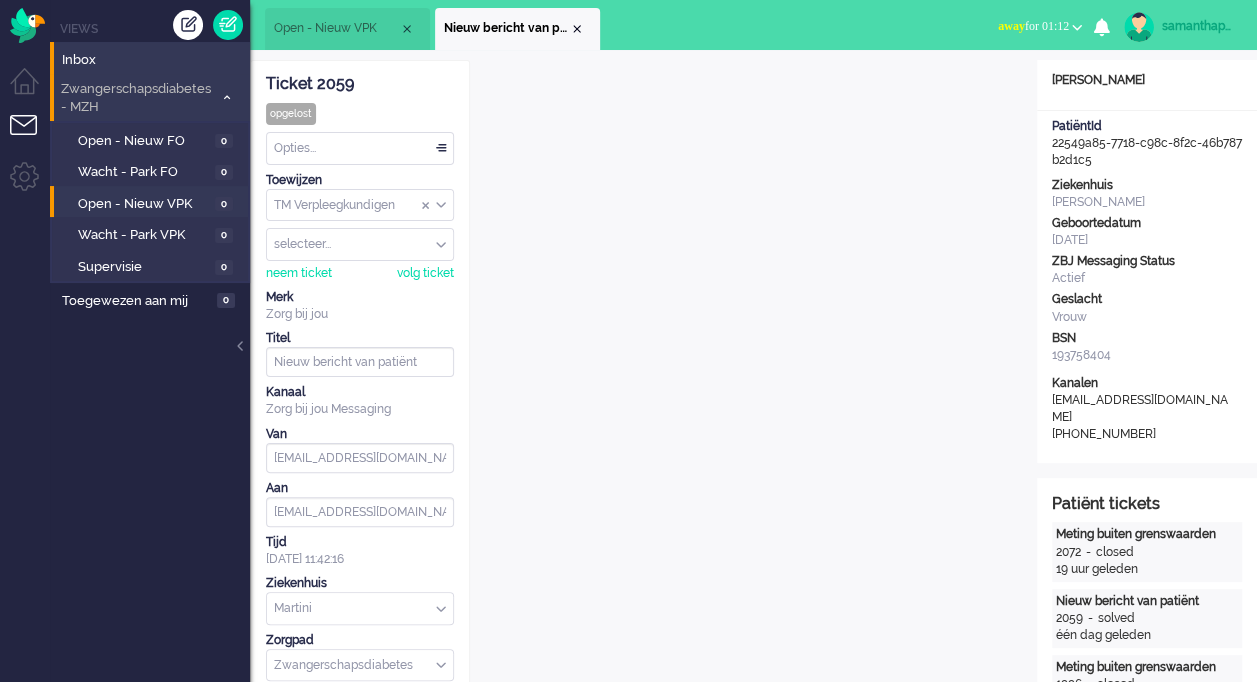 click on "Zwangerschapsdiabetes - MZH" at bounding box center (135, 98) 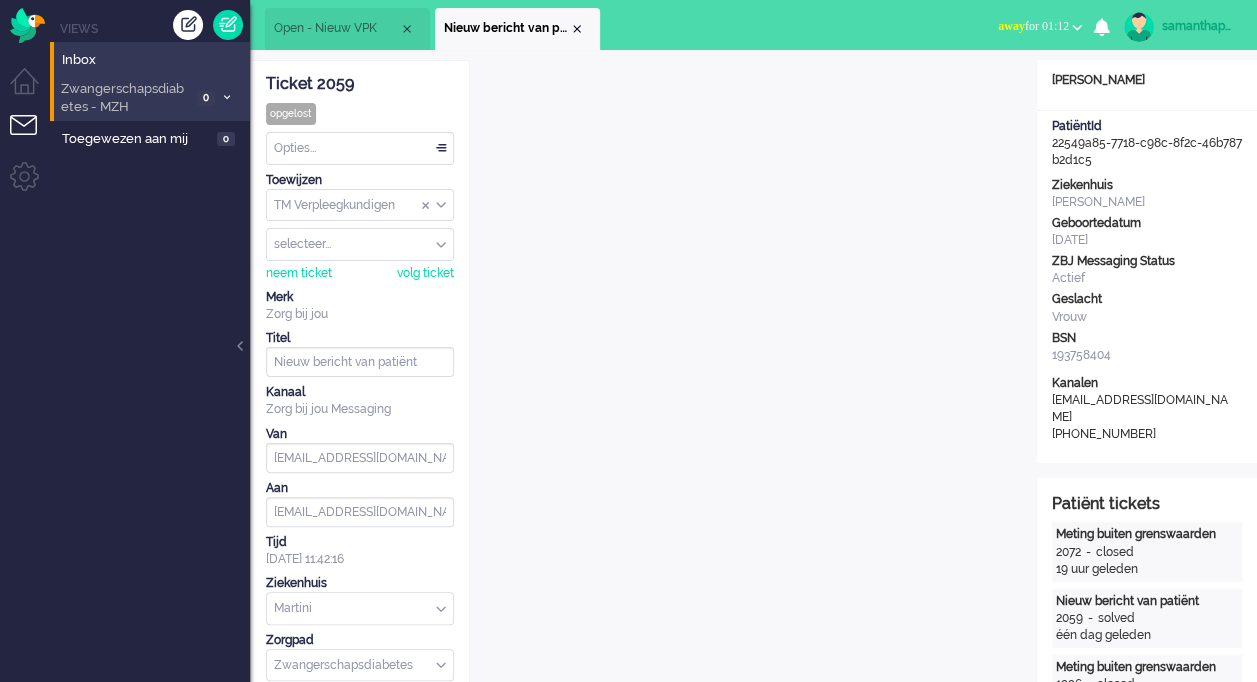 click on "Zwangerschapsdiabetes - MZH" at bounding box center [124, 98] 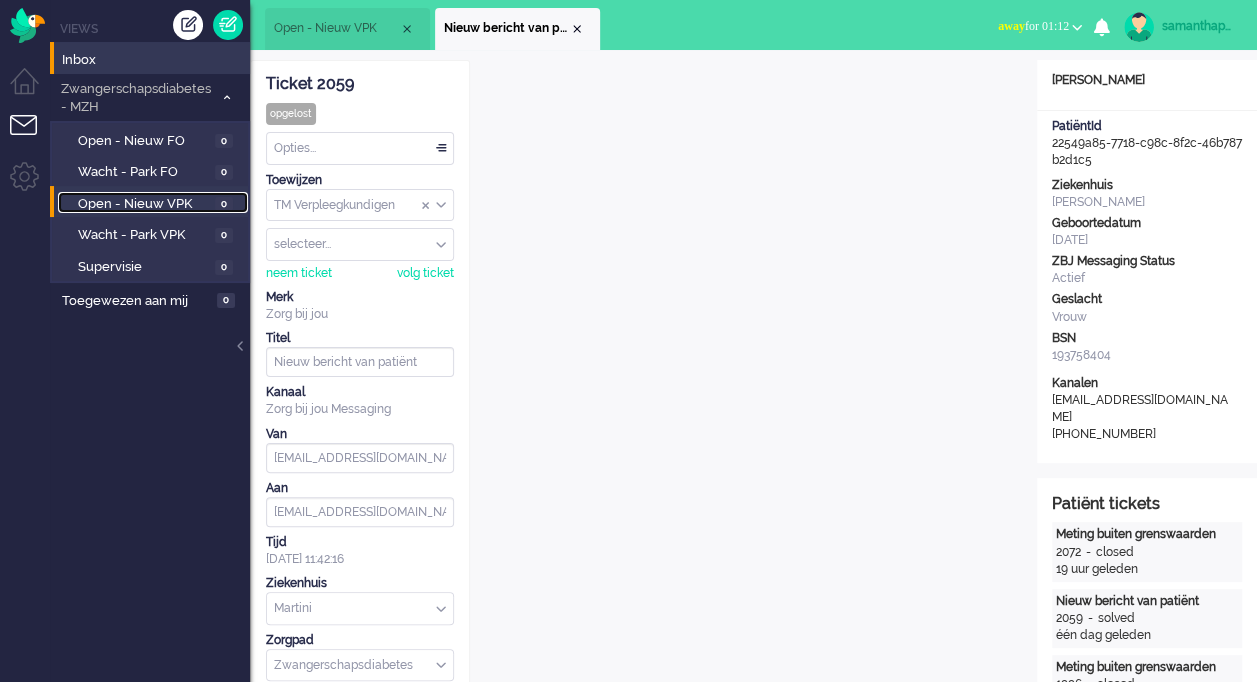 click on "Open - Nieuw VPK" at bounding box center [144, 204] 